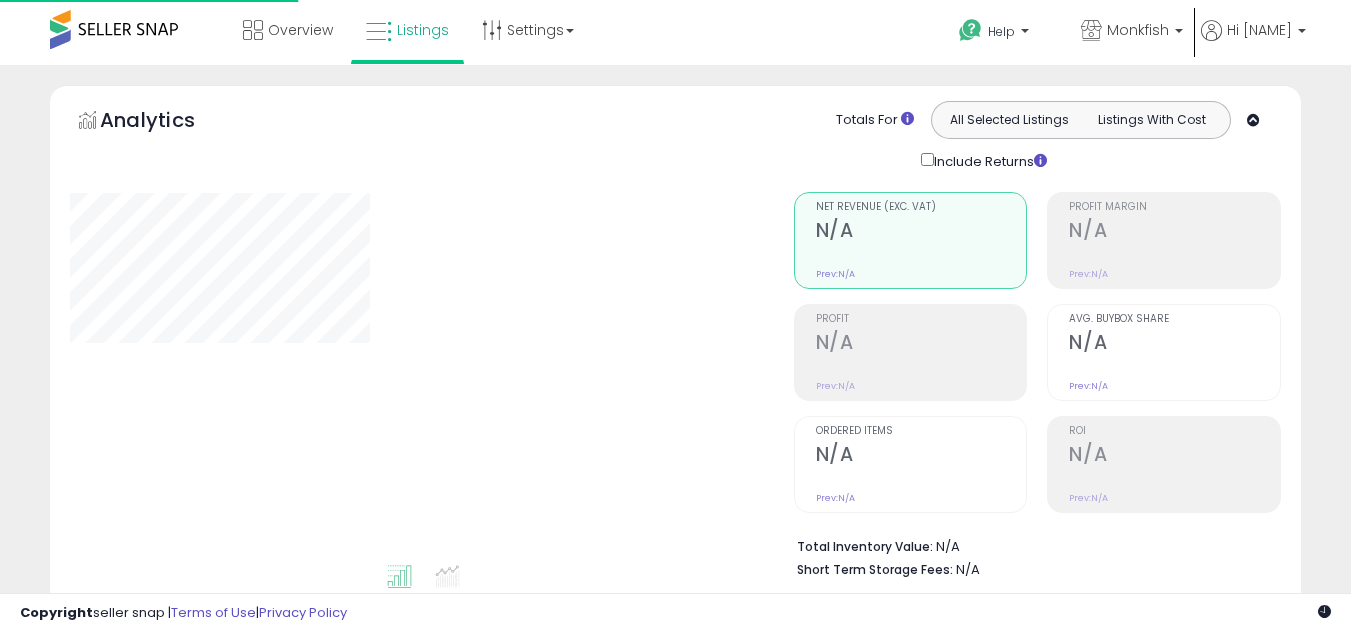 scroll, scrollTop: 0, scrollLeft: 0, axis: both 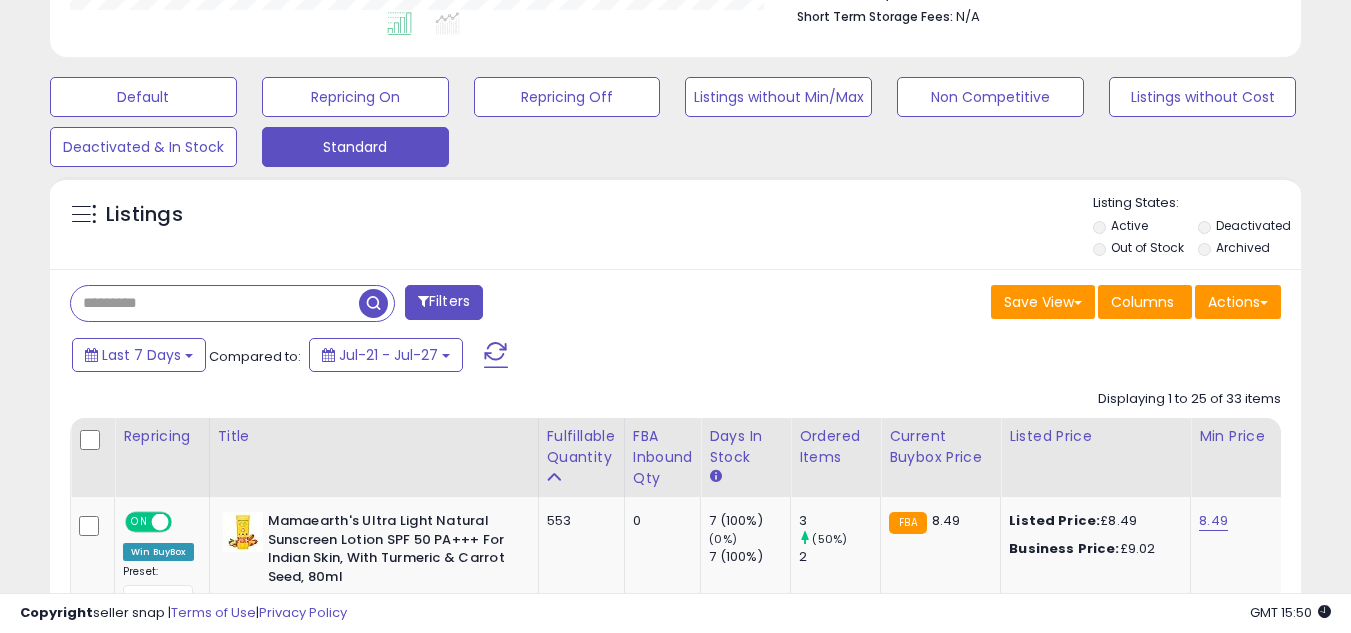 click at bounding box center (215, 303) 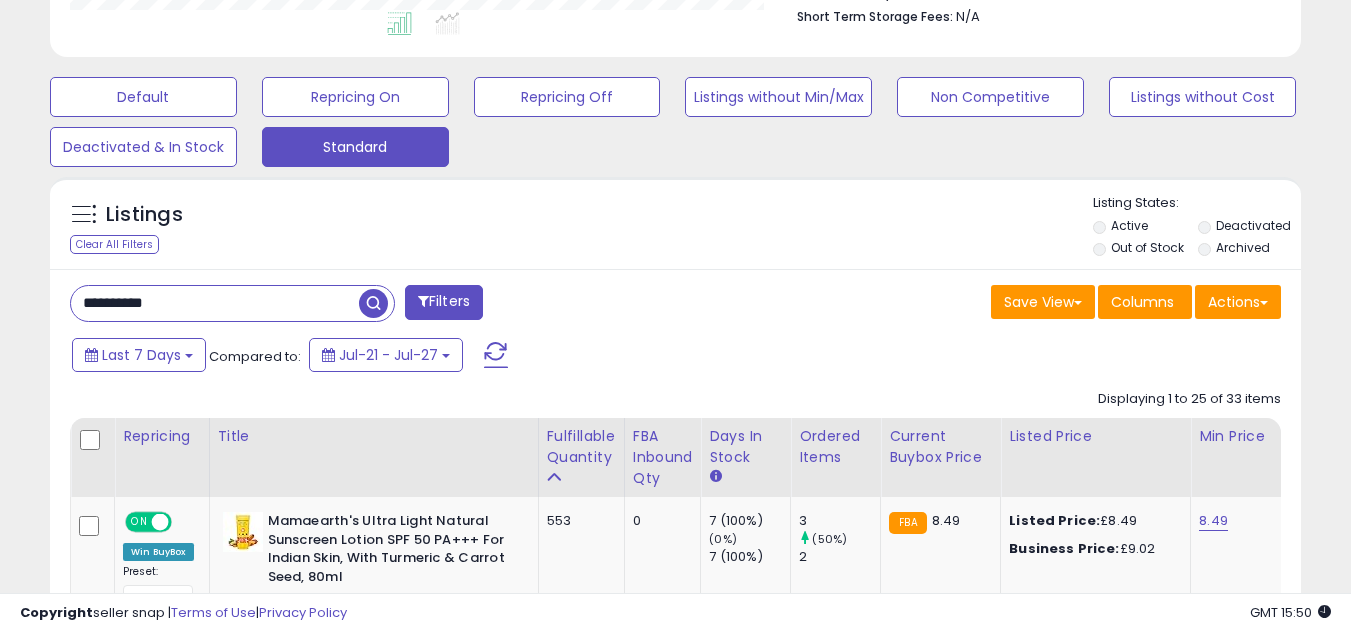 type on "**********" 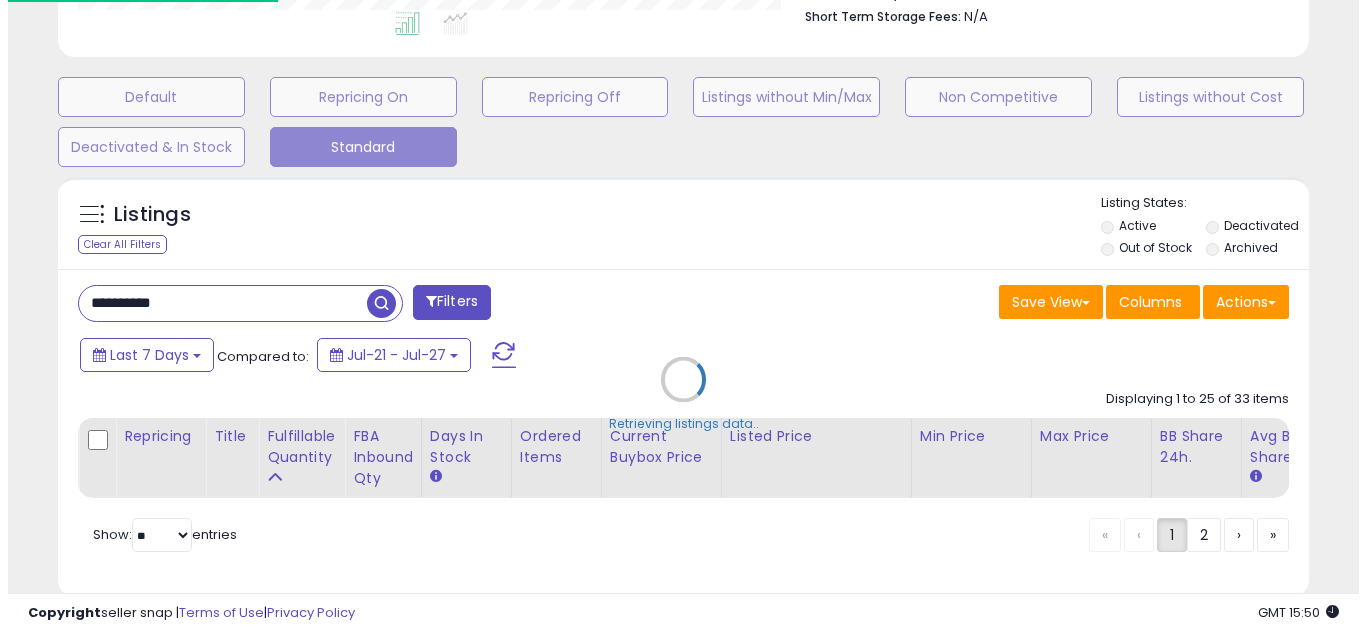 scroll, scrollTop: 999590, scrollLeft: 999267, axis: both 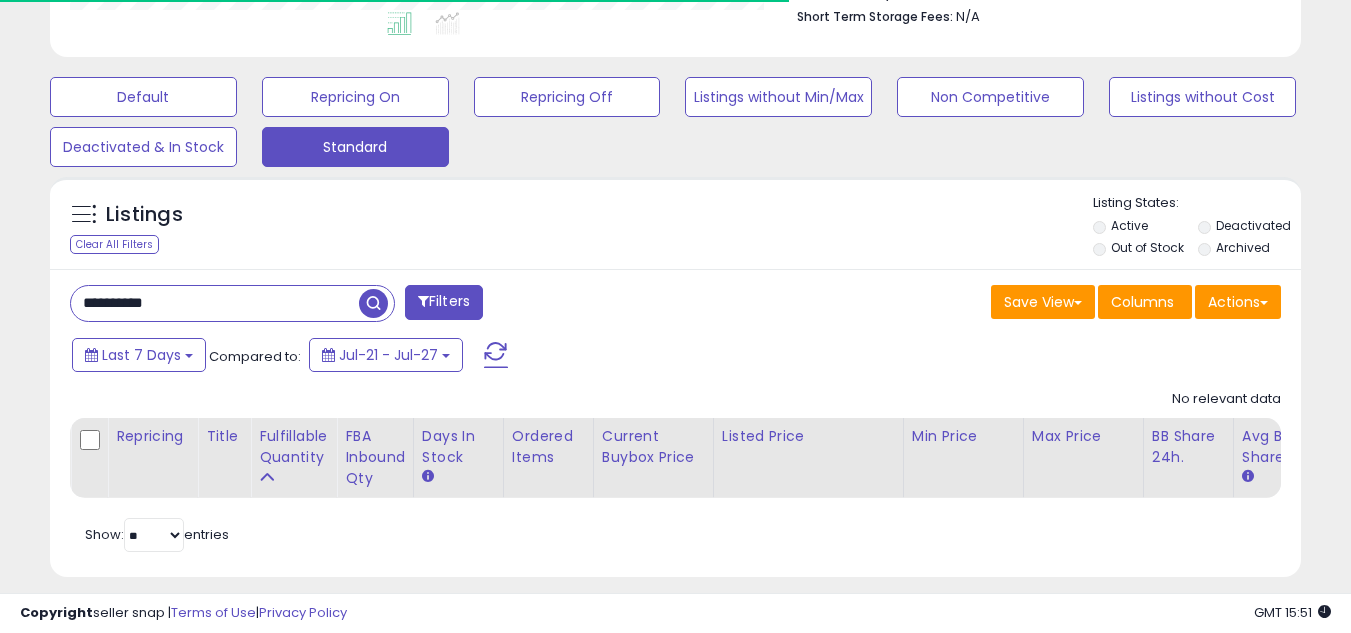 click on "Default
Repricing On
Repricing Off
Listings without Min/Max
Non Competitive
Listings without Cost
Deactivated & In Stock
Standard" at bounding box center [675, 117] 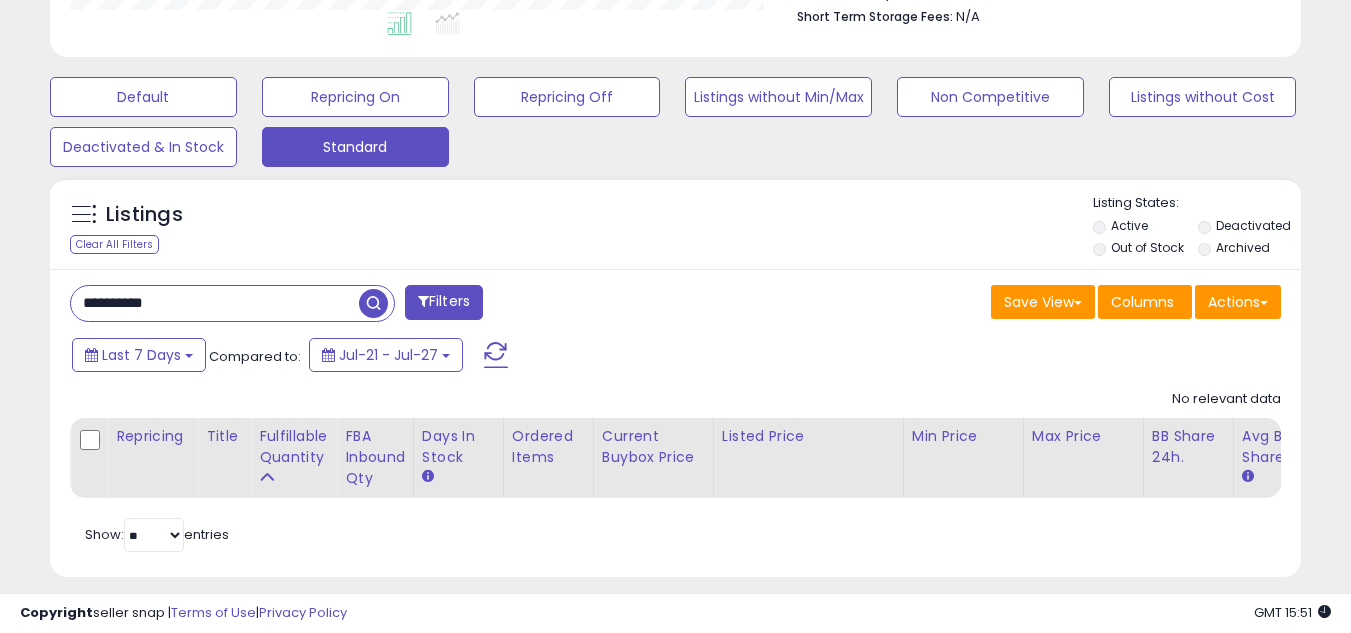 scroll, scrollTop: 999590, scrollLeft: 999276, axis: both 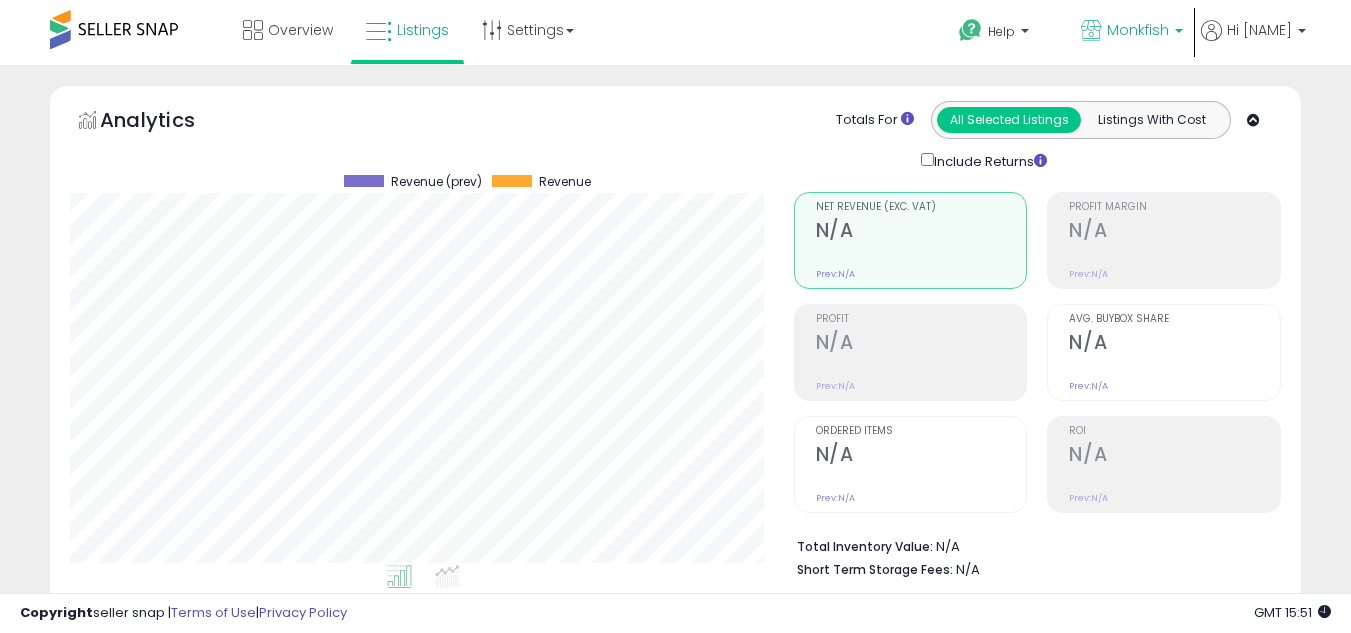 click on "Monkfish" at bounding box center [1132, 32] 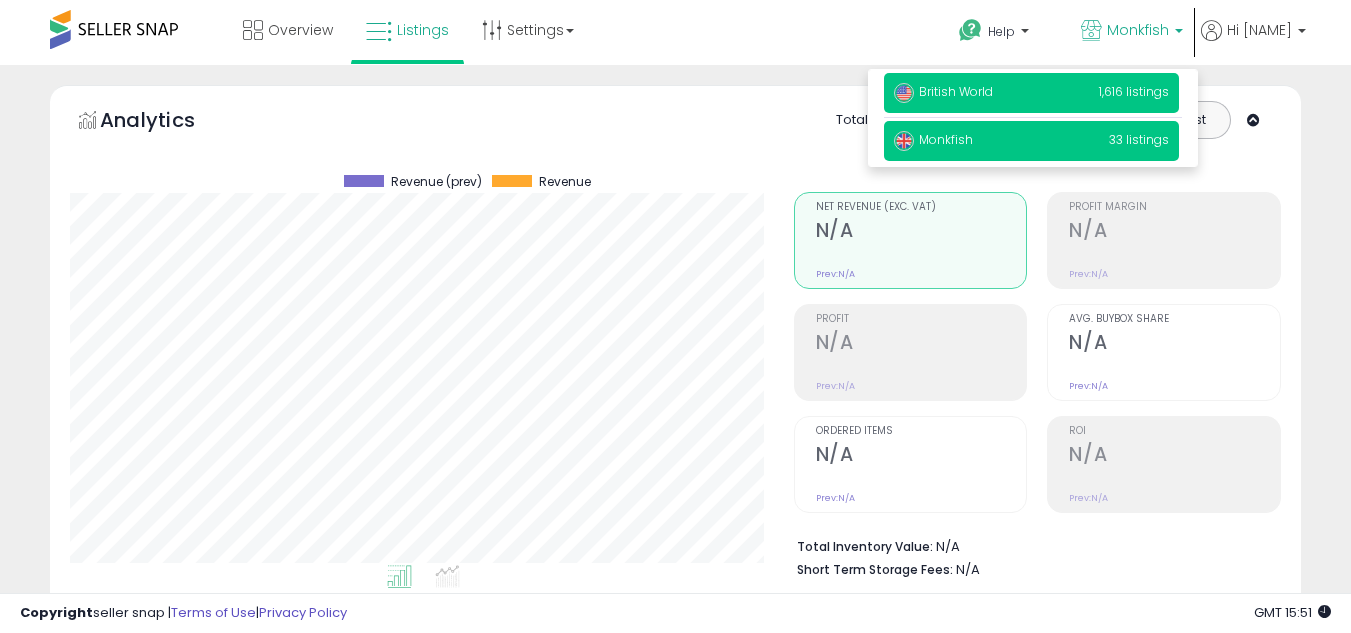 click on "British World
1,616
listings" at bounding box center [1031, 93] 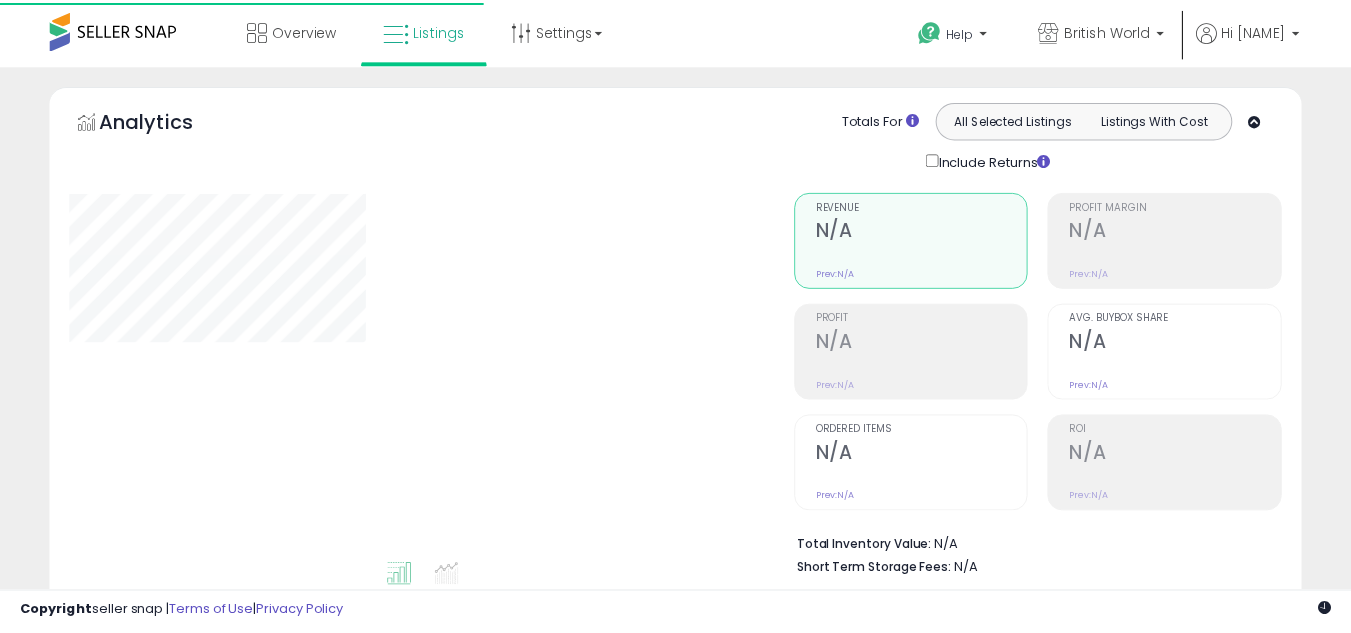 scroll, scrollTop: 0, scrollLeft: 0, axis: both 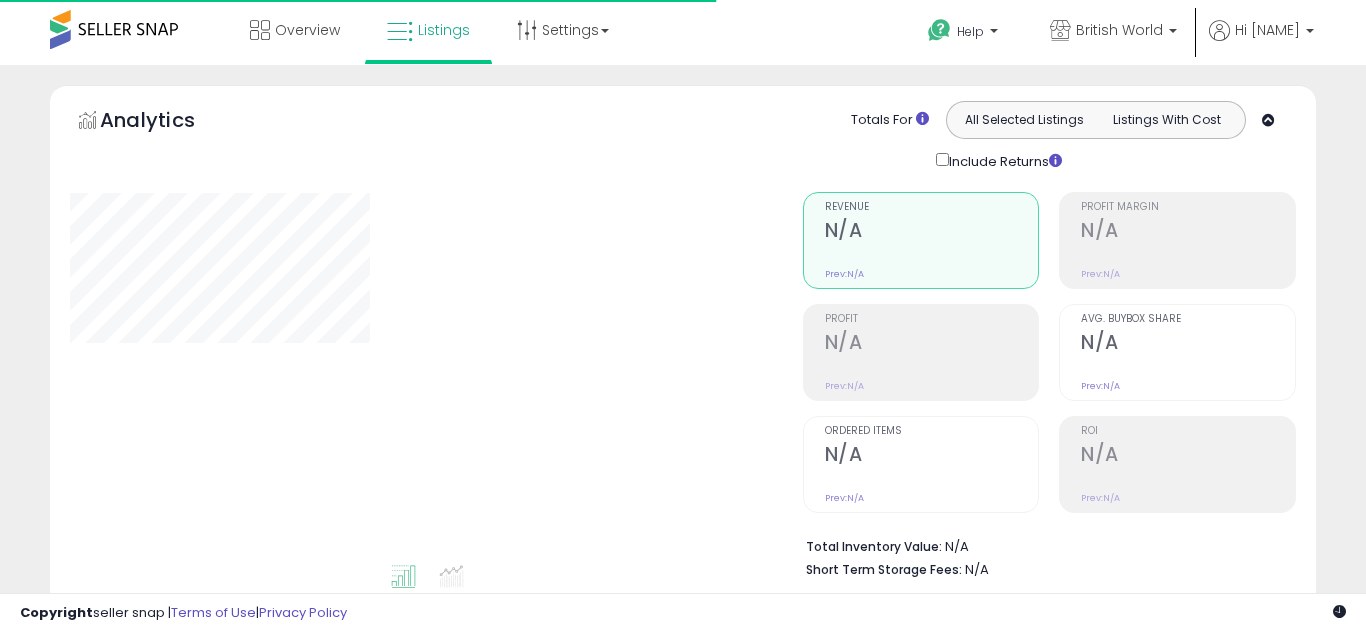 type on "**********" 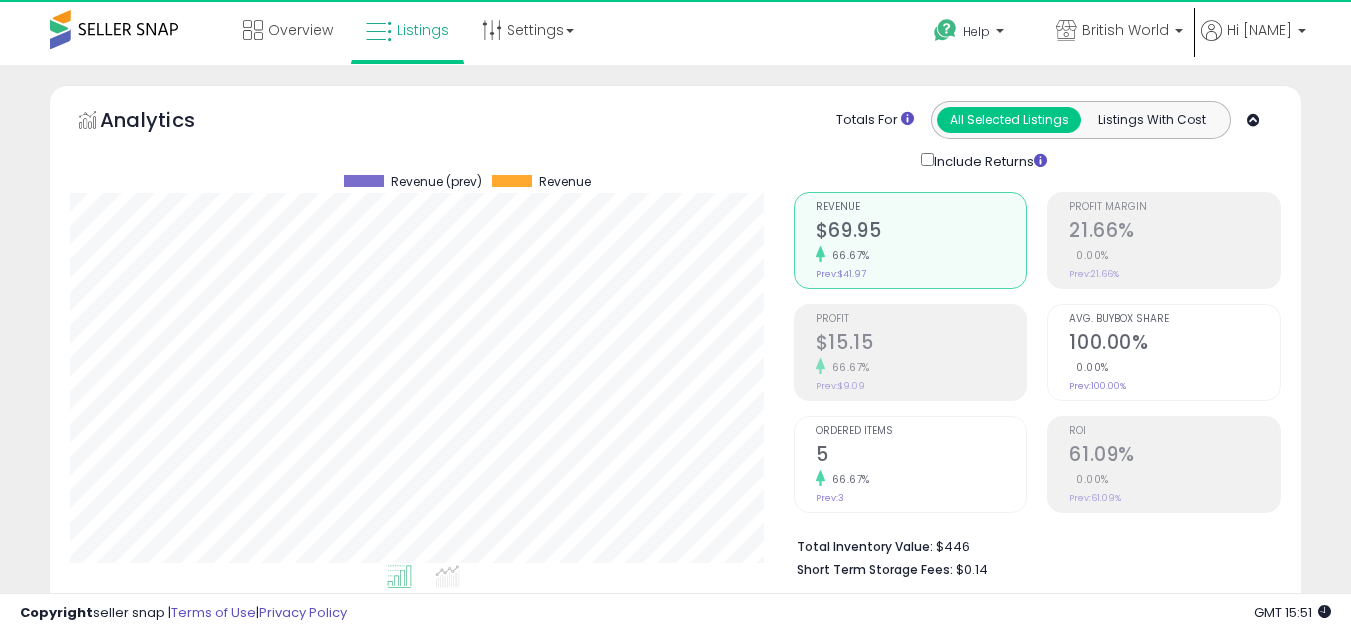 scroll, scrollTop: 999590, scrollLeft: 999276, axis: both 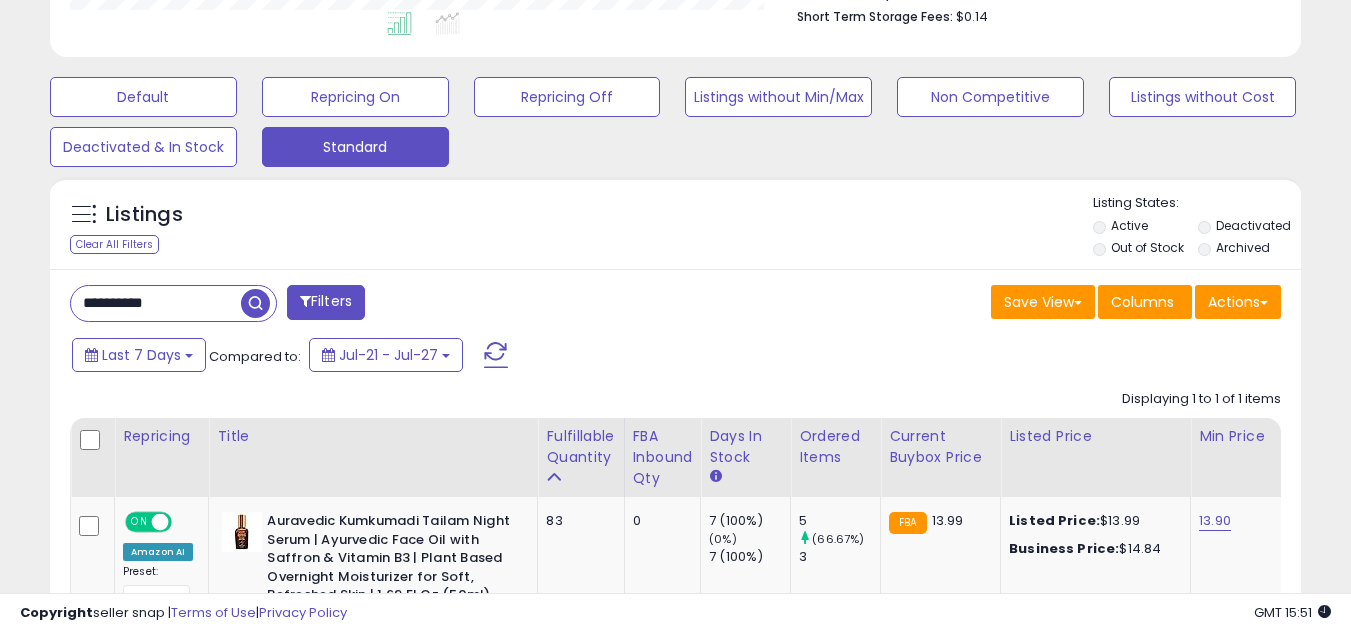 click on "**********" at bounding box center (365, 305) 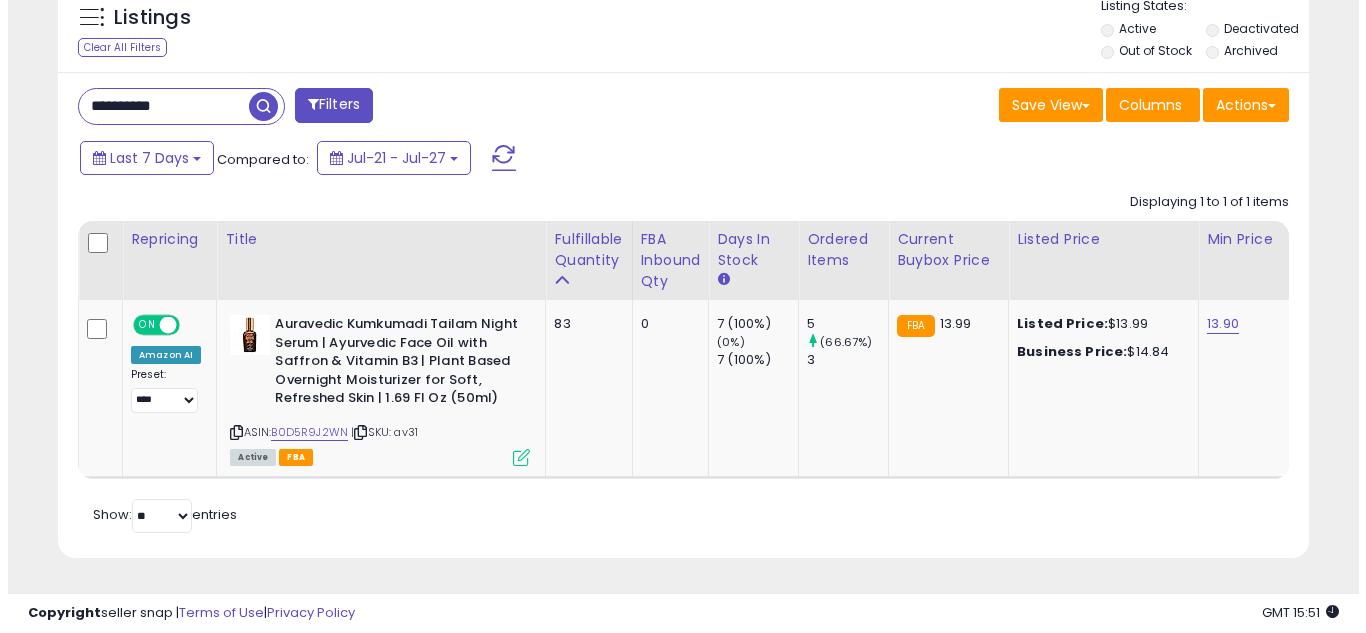 scroll, scrollTop: 783, scrollLeft: 0, axis: vertical 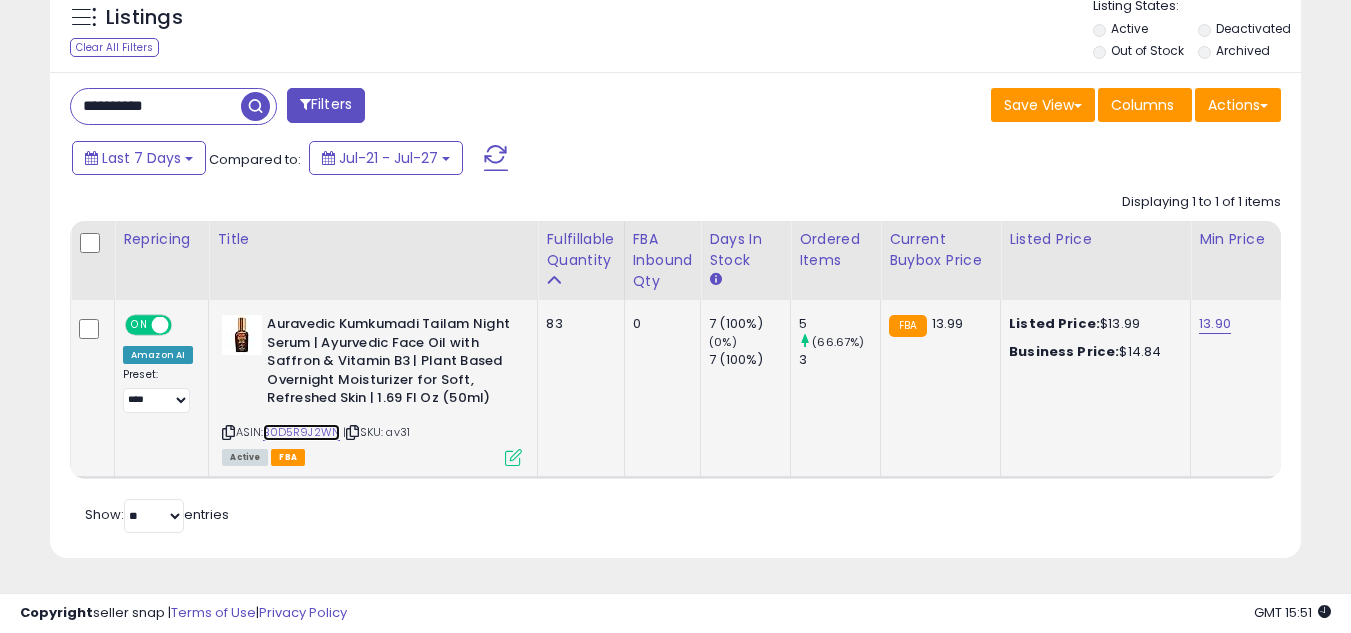 click on "B0D5R9J2WN" at bounding box center (301, 432) 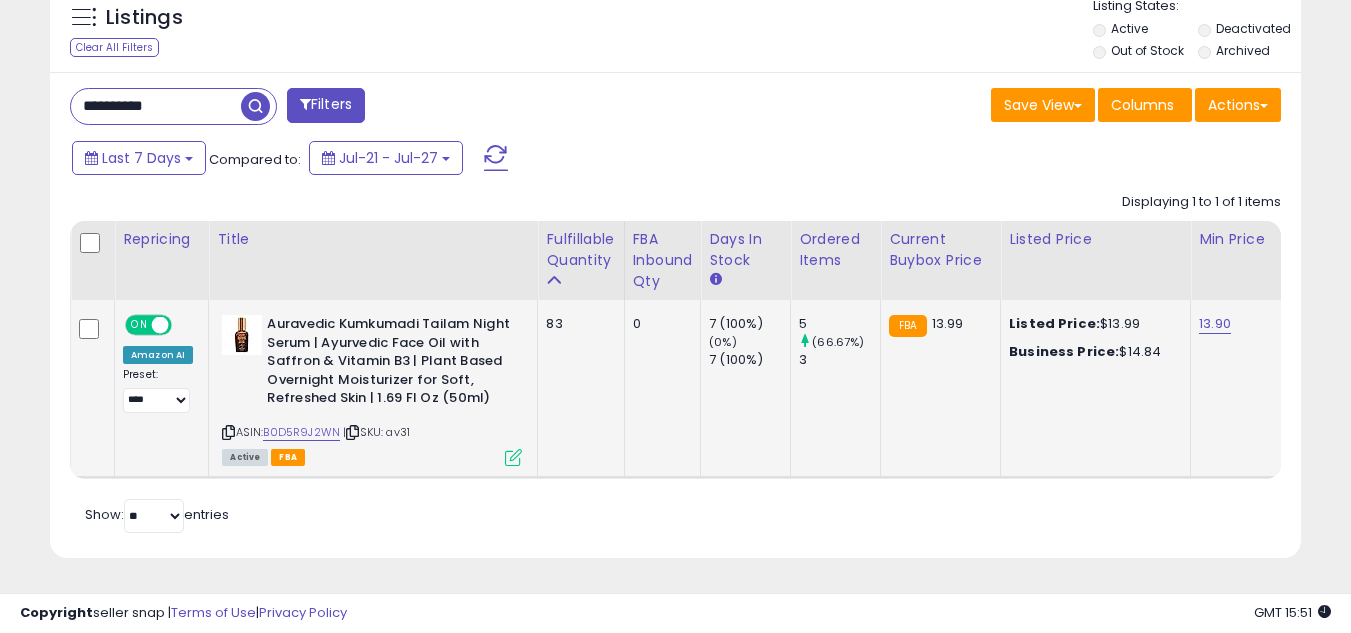 click at bounding box center [513, 457] 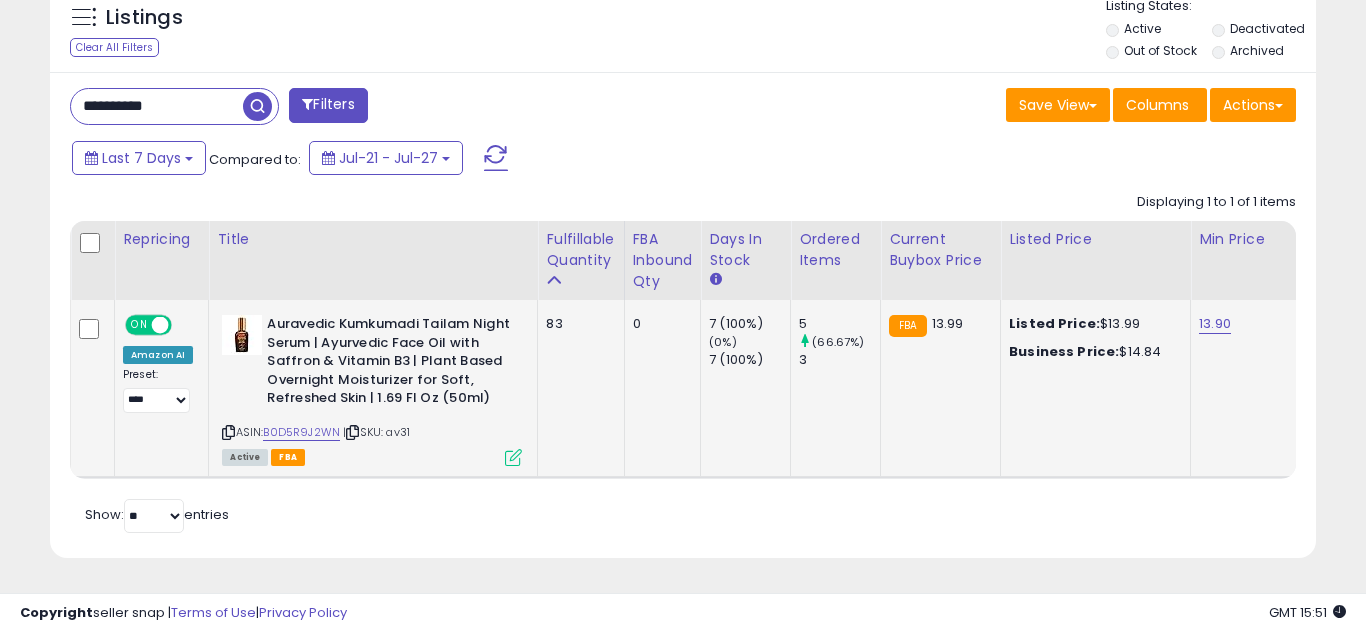 scroll, scrollTop: 999590, scrollLeft: 999267, axis: both 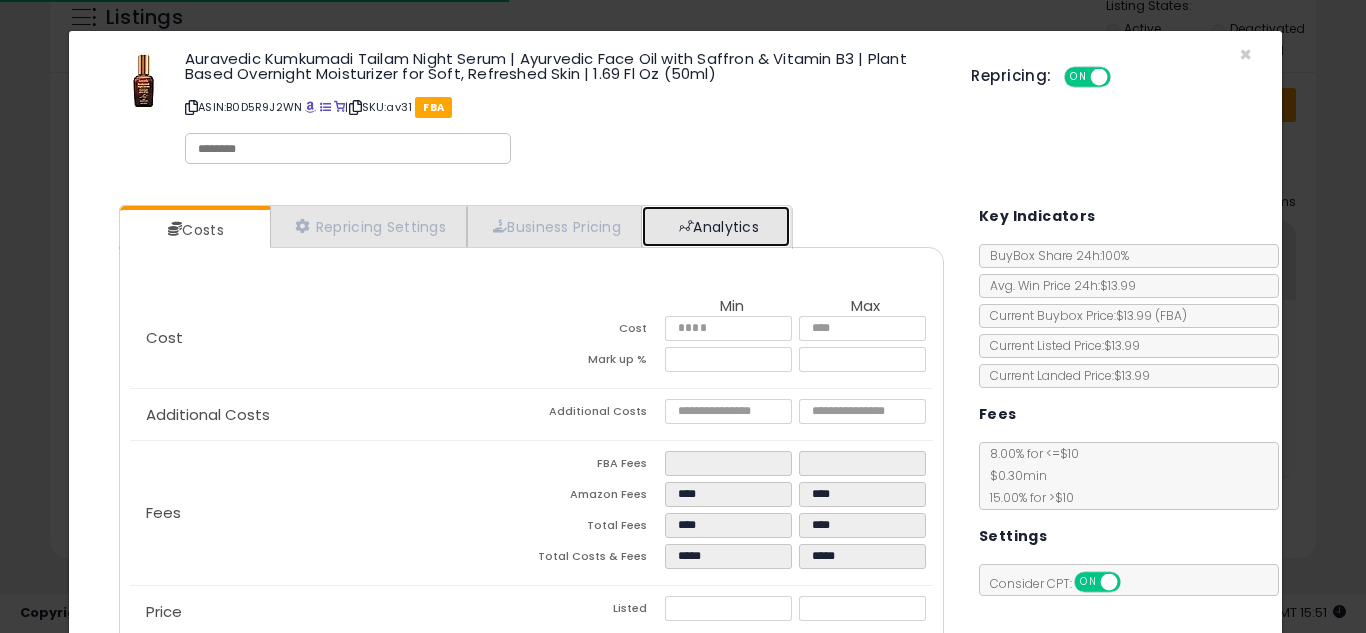 click on "Analytics" at bounding box center (716, 226) 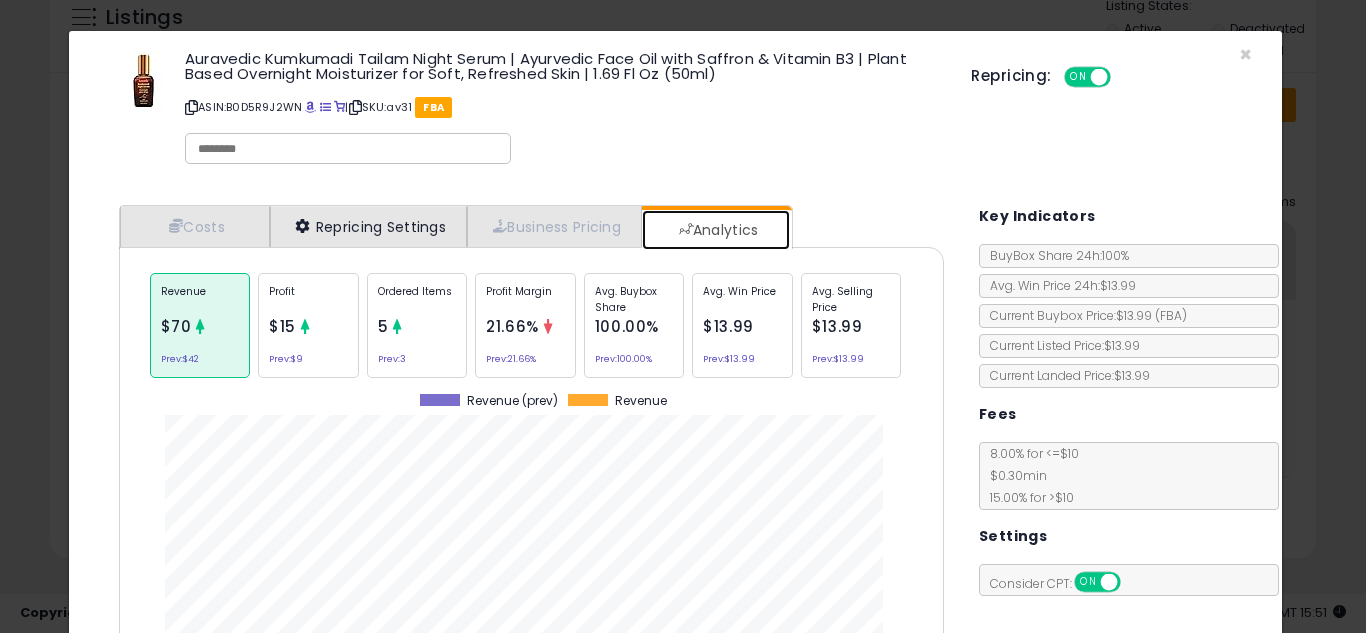 scroll, scrollTop: 999384, scrollLeft: 999145, axis: both 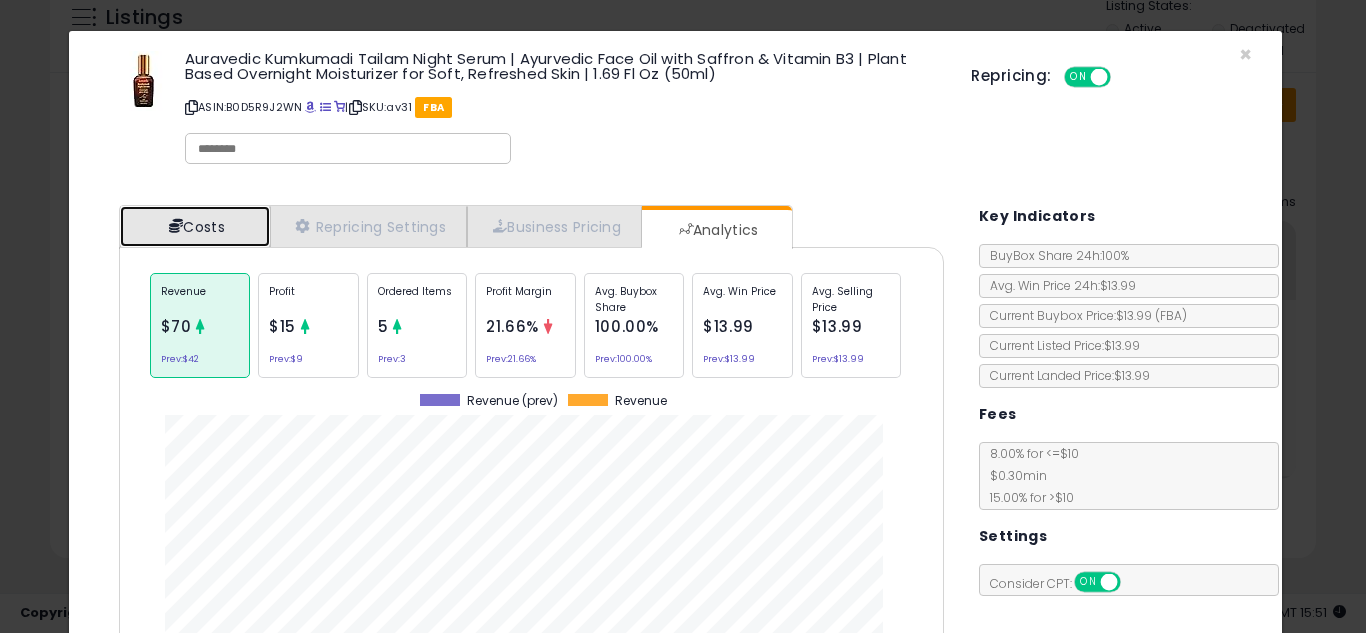 click on "Costs" at bounding box center [195, 226] 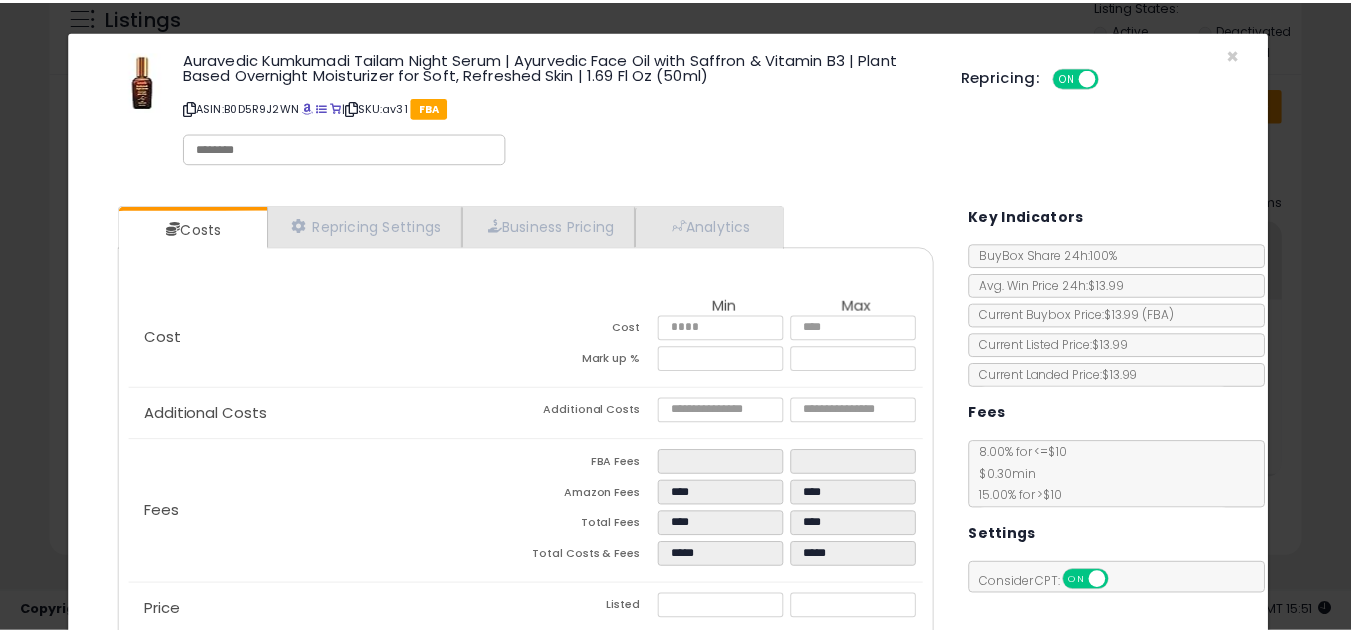 scroll, scrollTop: 193, scrollLeft: 0, axis: vertical 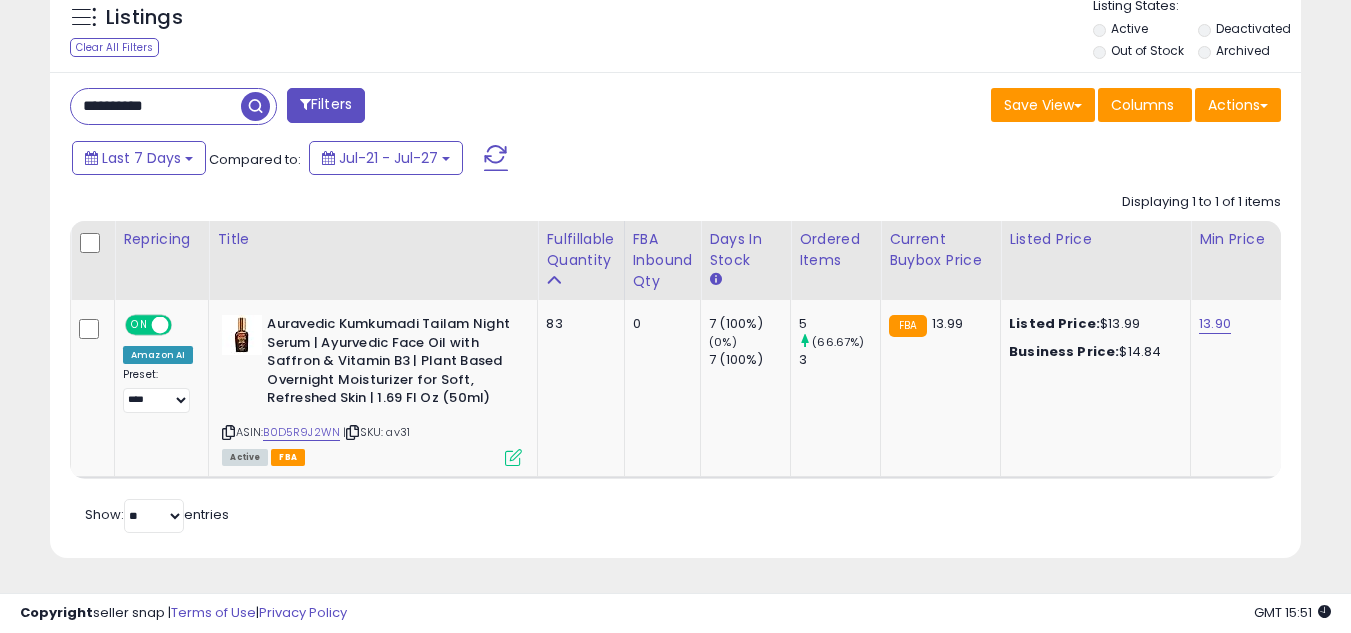 click on "**********" at bounding box center (156, 106) 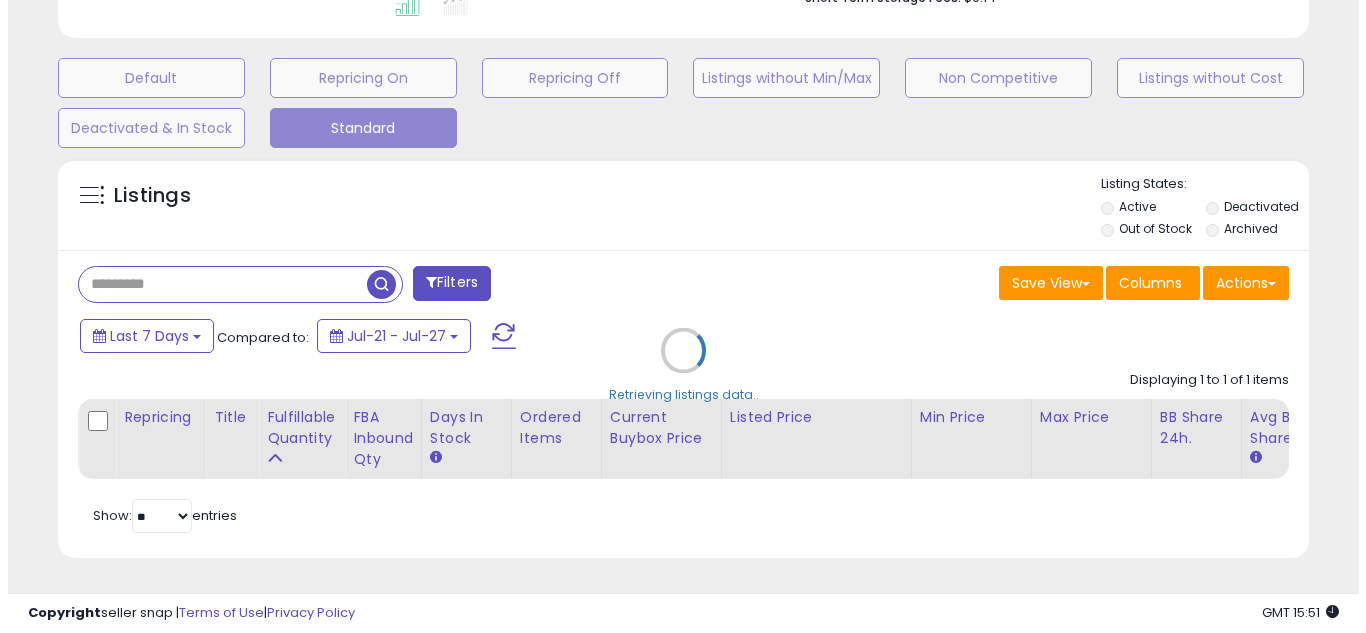 scroll, scrollTop: 587, scrollLeft: 0, axis: vertical 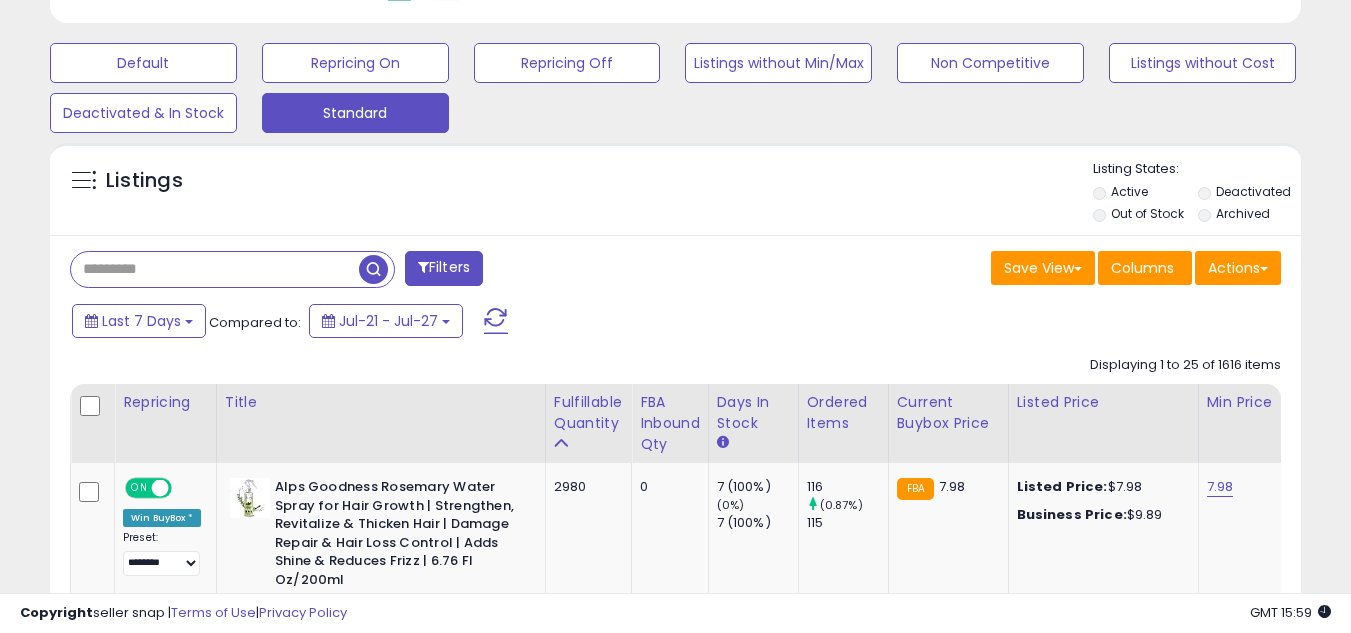 click at bounding box center (215, 269) 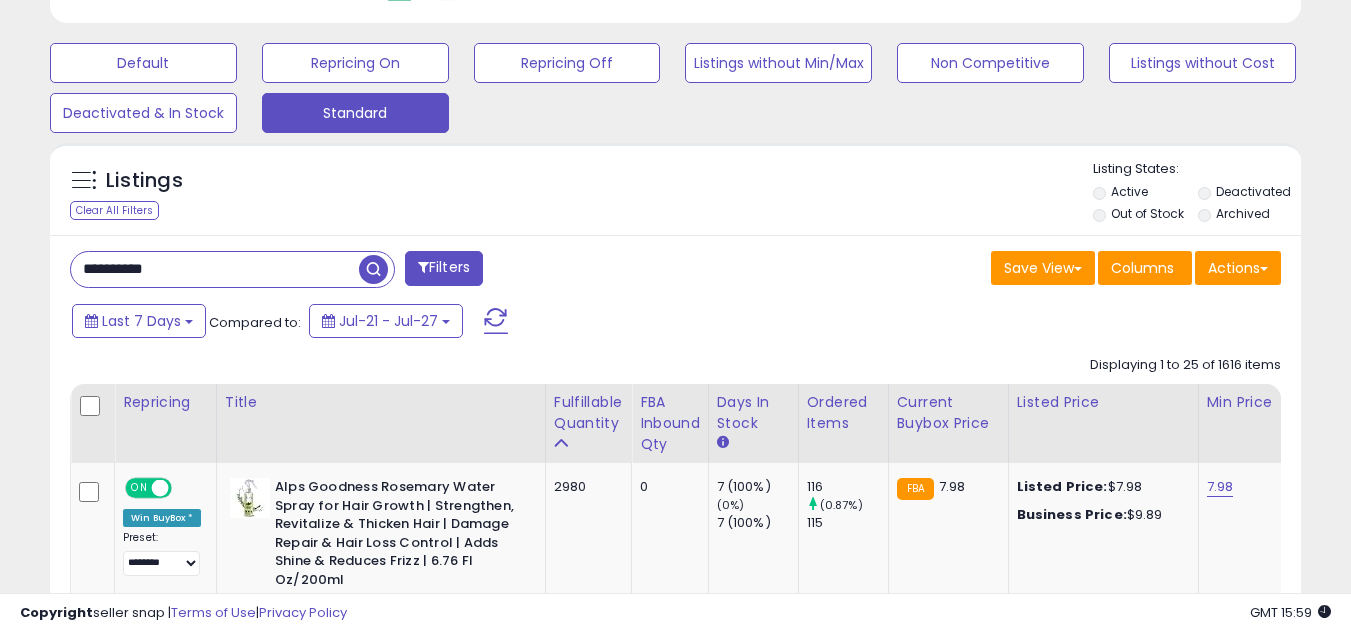 type on "**********" 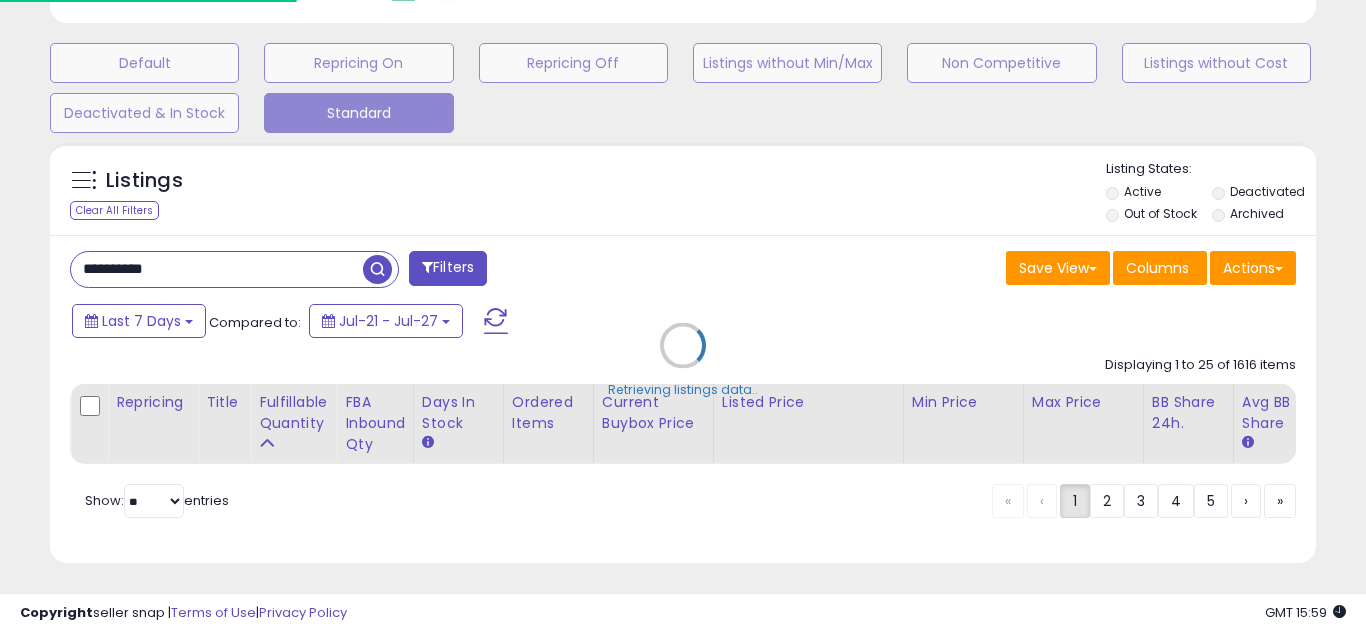 scroll, scrollTop: 999590, scrollLeft: 999267, axis: both 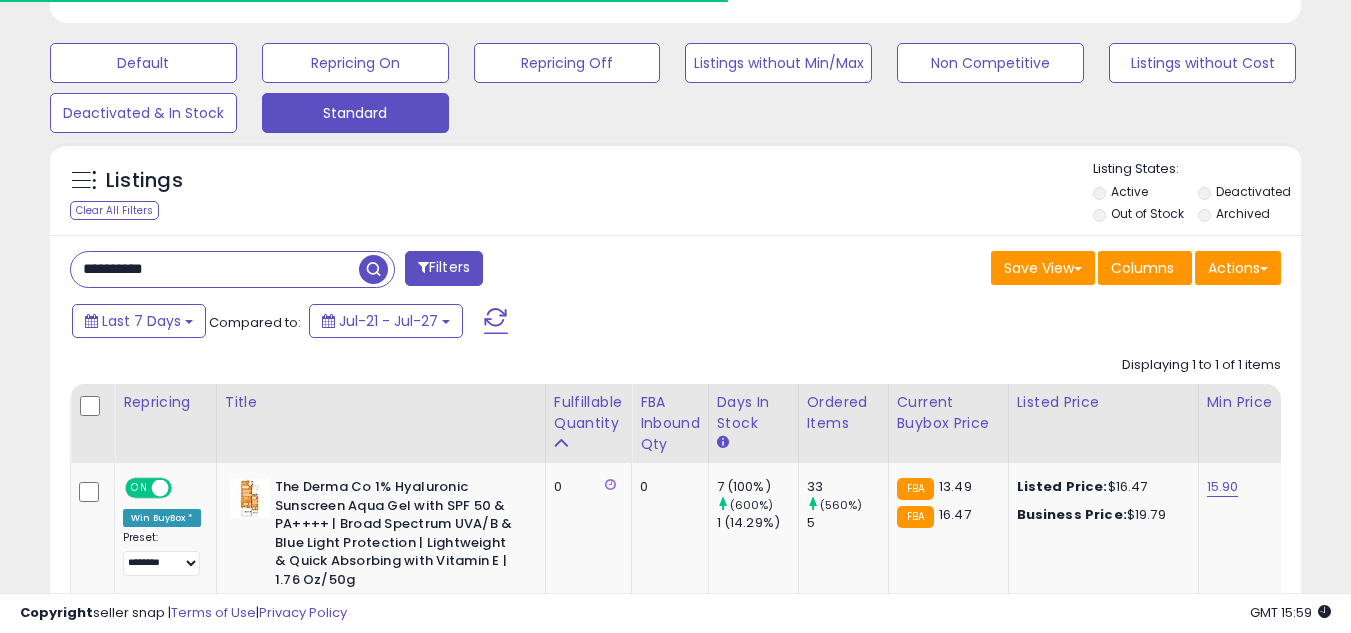 click on "Listings
Clear All Filters
Listing States:" at bounding box center [675, 194] 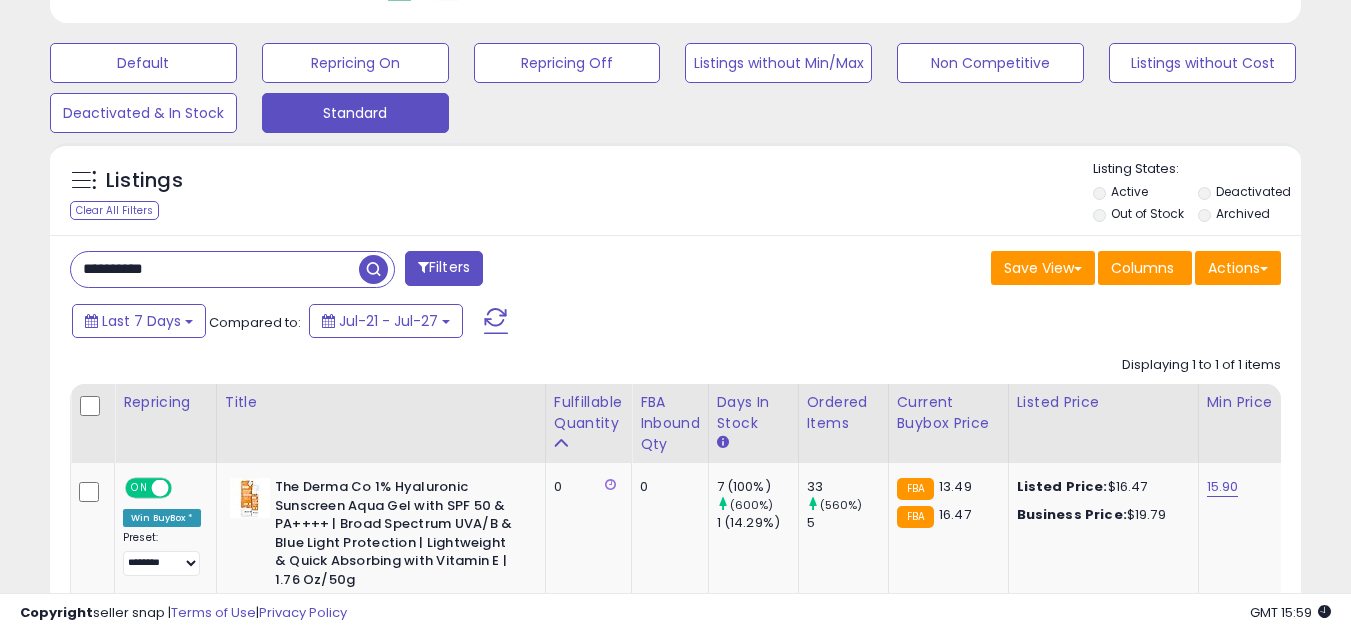 scroll, scrollTop: 999590, scrollLeft: 999276, axis: both 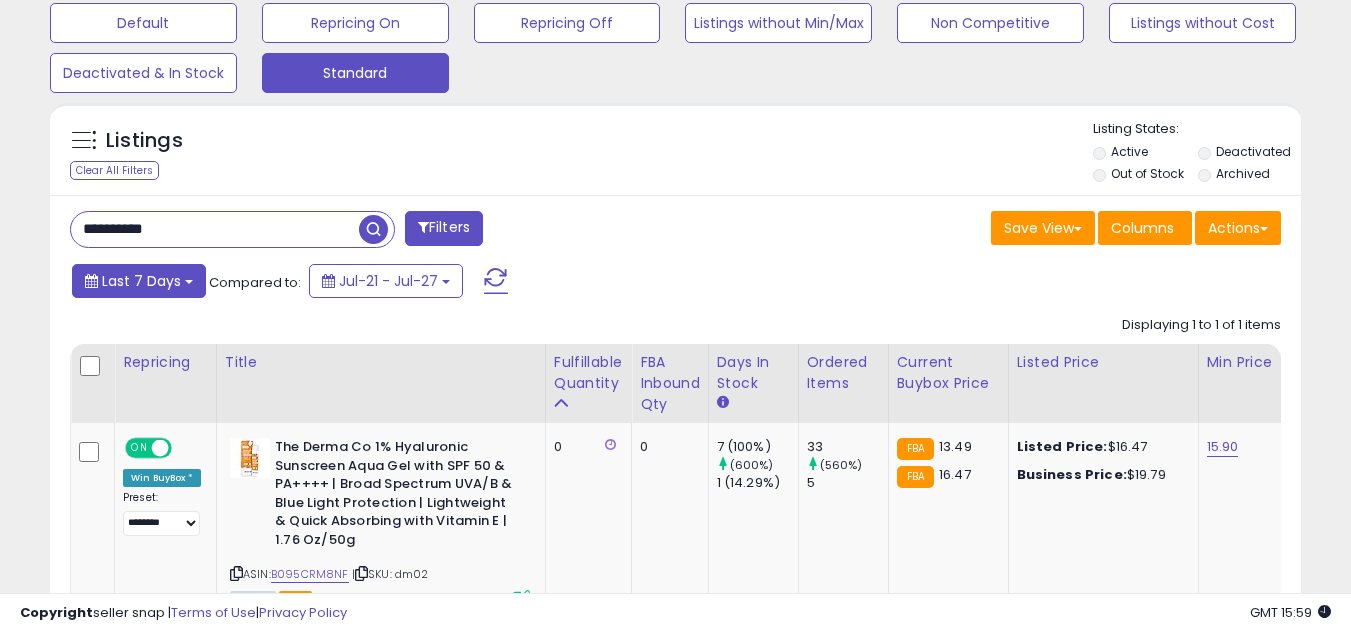click on "Last 7 Days" at bounding box center [139, 281] 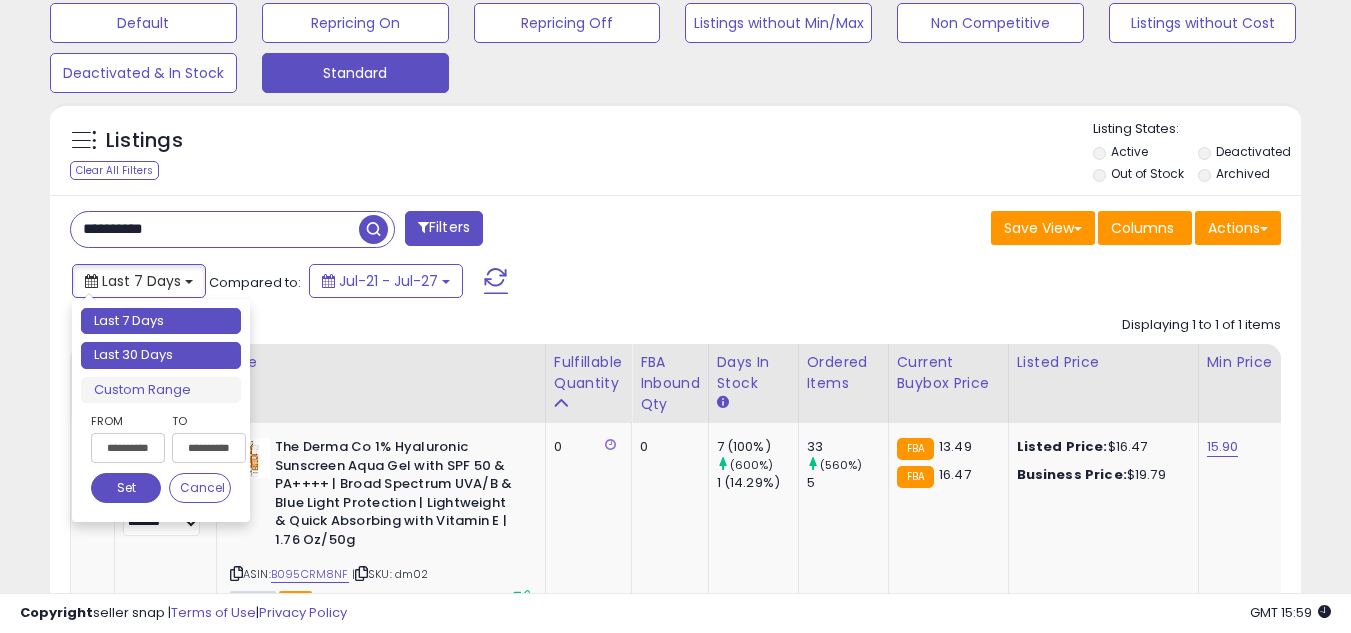type on "**********" 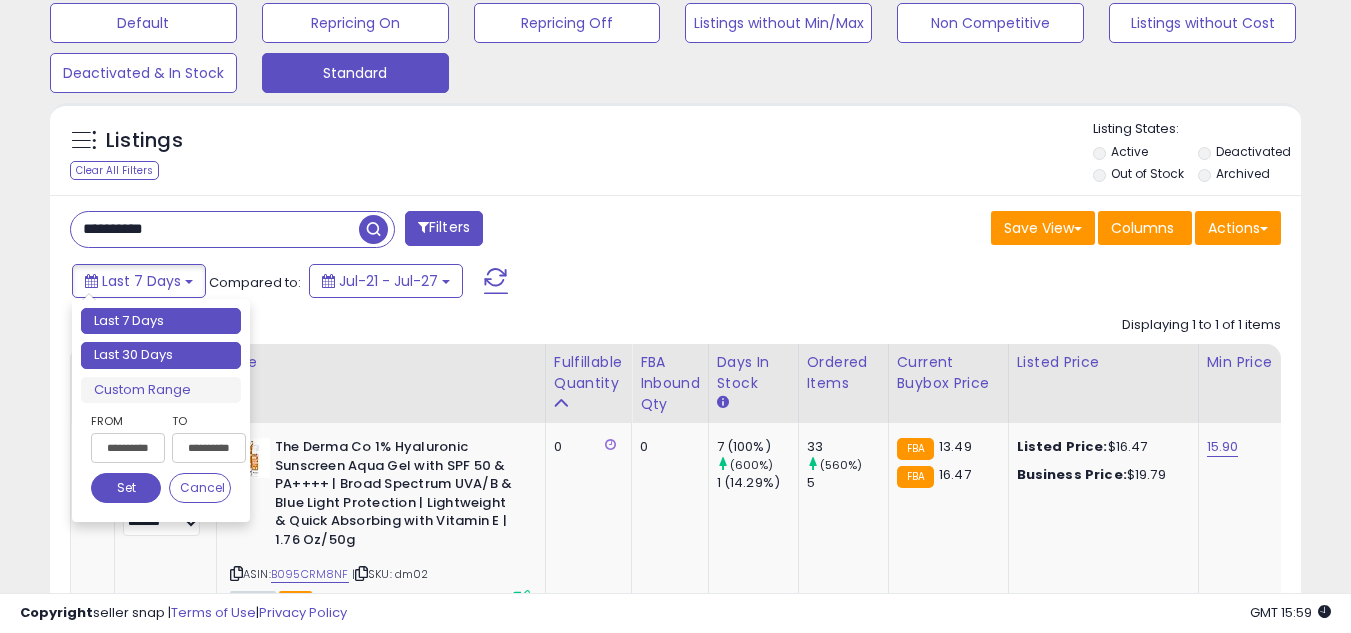 click on "Last 30 Days" at bounding box center [161, 355] 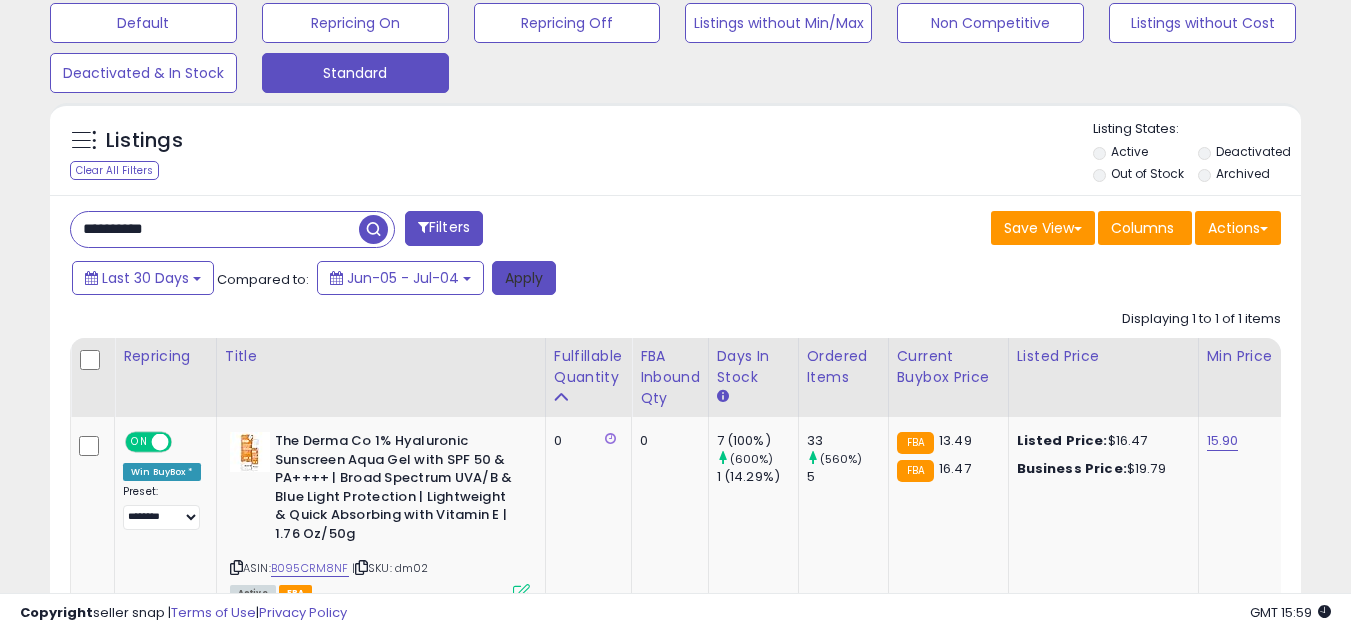 click on "Apply" at bounding box center [524, 278] 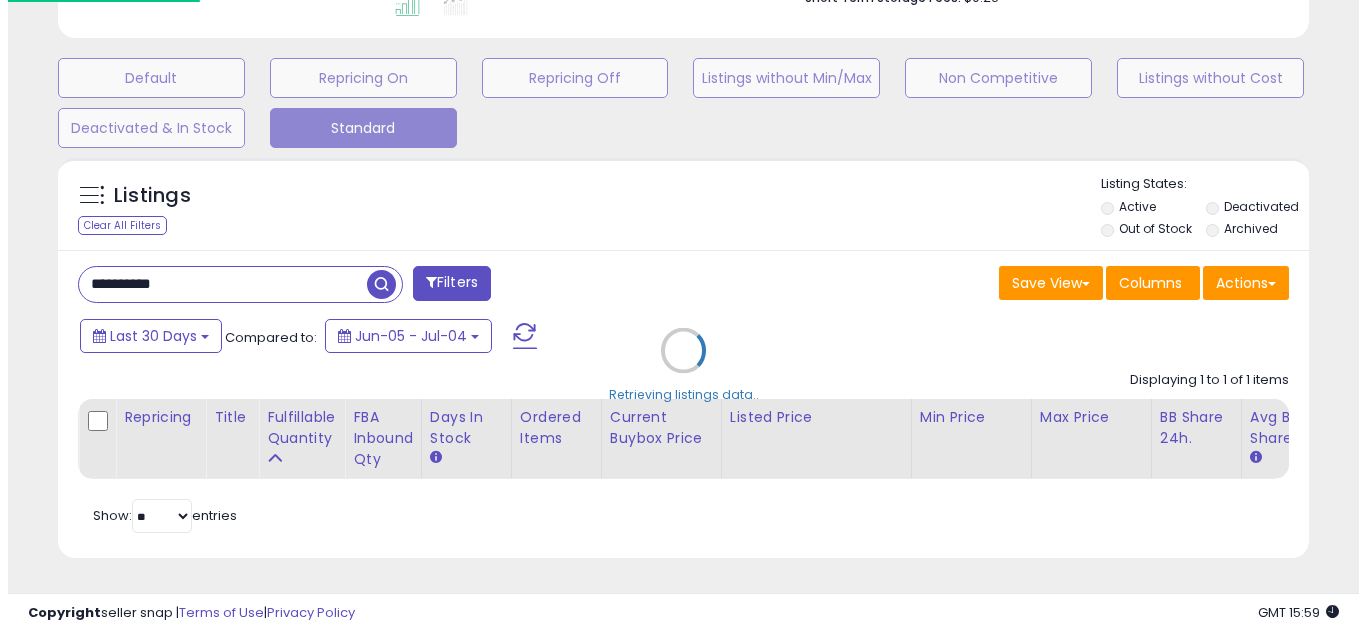 scroll, scrollTop: 587, scrollLeft: 0, axis: vertical 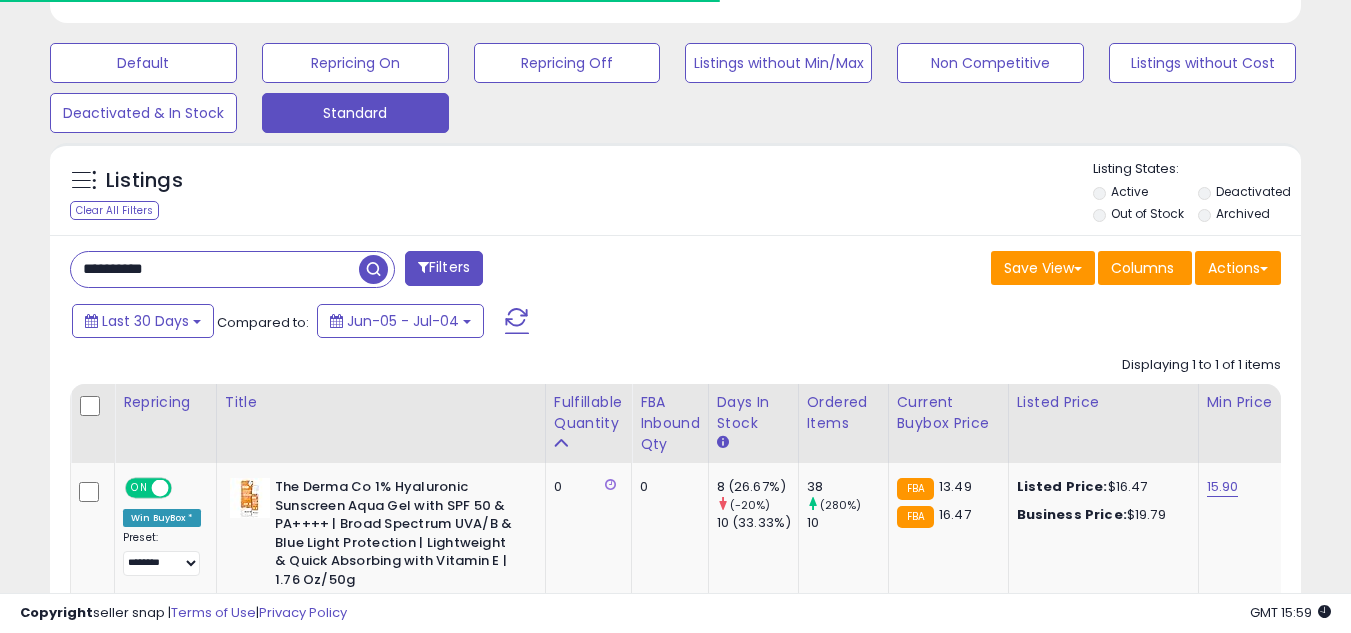 click on "**********" at bounding box center (365, 271) 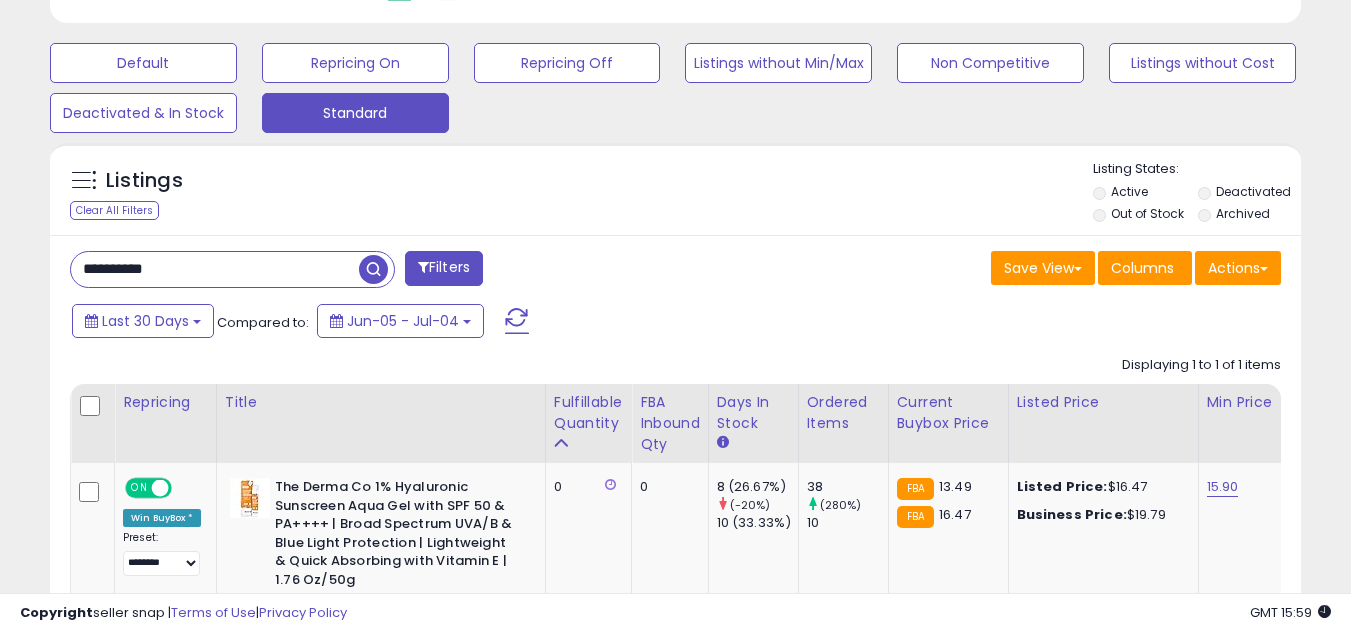 scroll, scrollTop: 999590, scrollLeft: 999276, axis: both 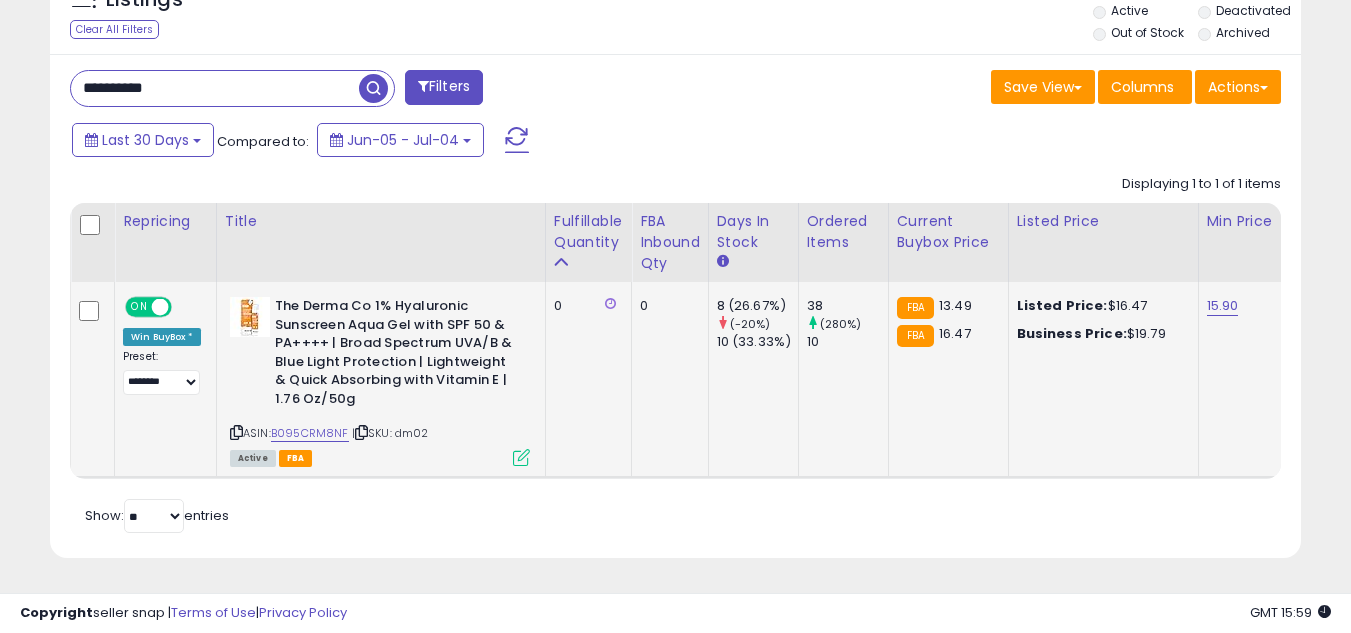 click at bounding box center [521, 457] 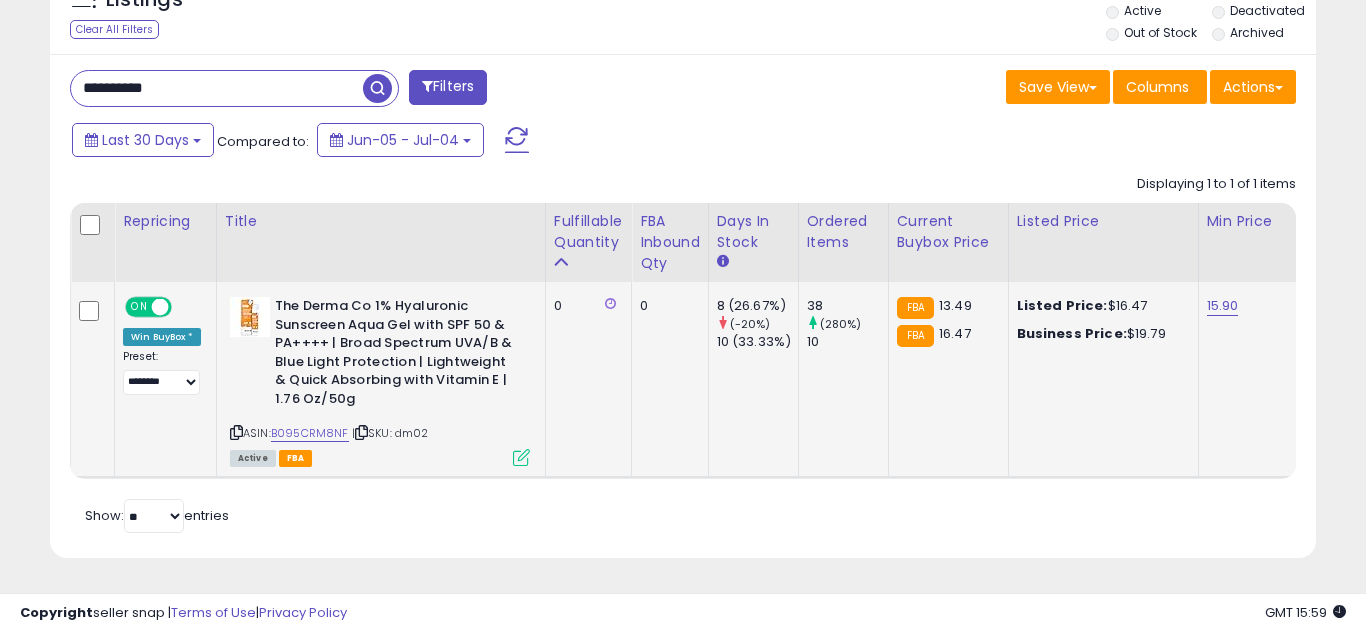 scroll, scrollTop: 999590, scrollLeft: 999267, axis: both 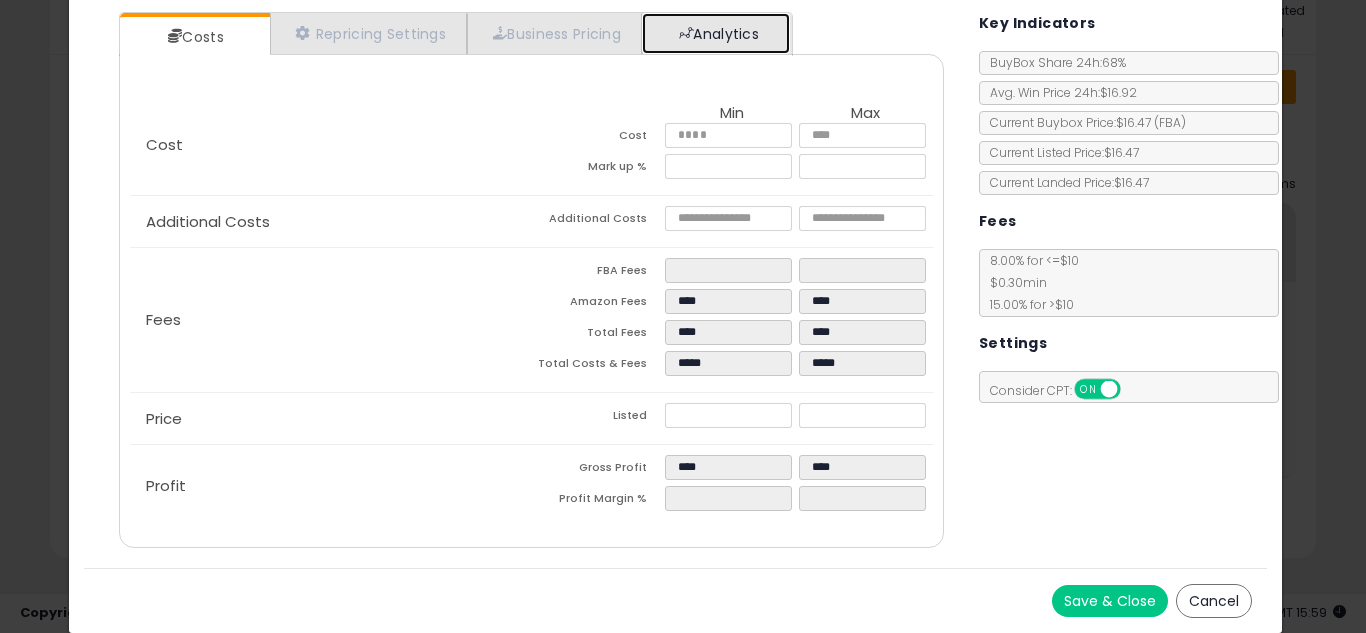 click on "Analytics" at bounding box center (716, 33) 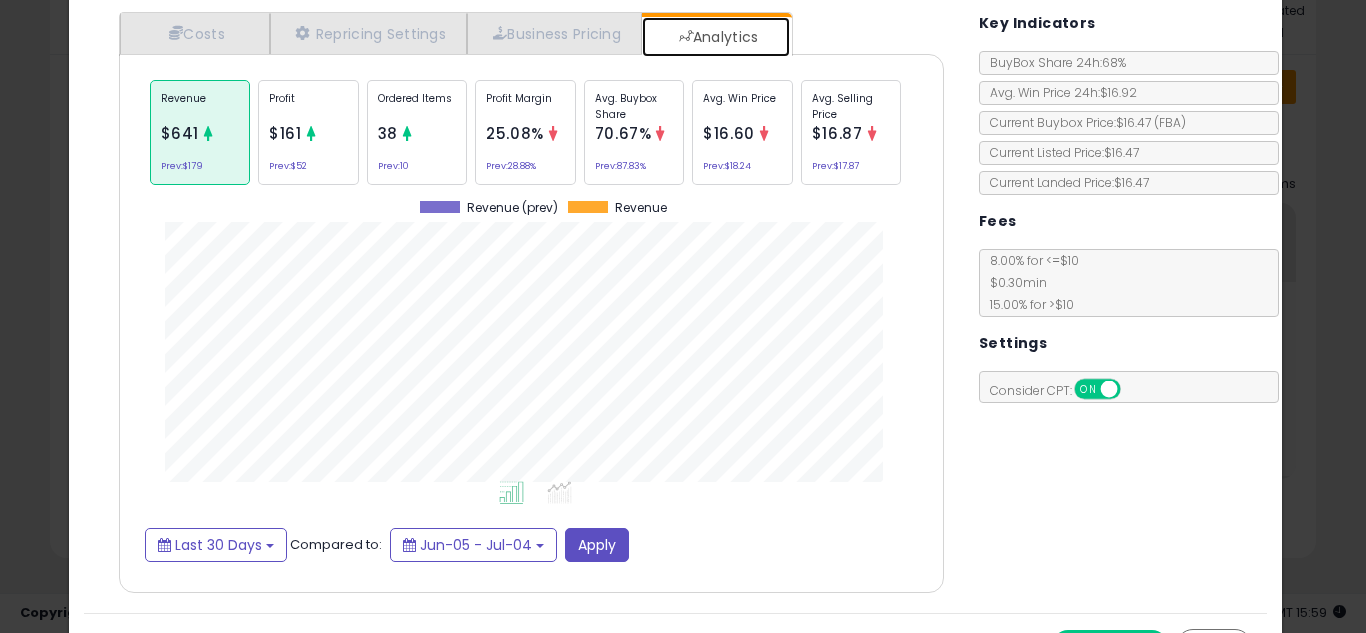 scroll, scrollTop: 999384, scrollLeft: 999145, axis: both 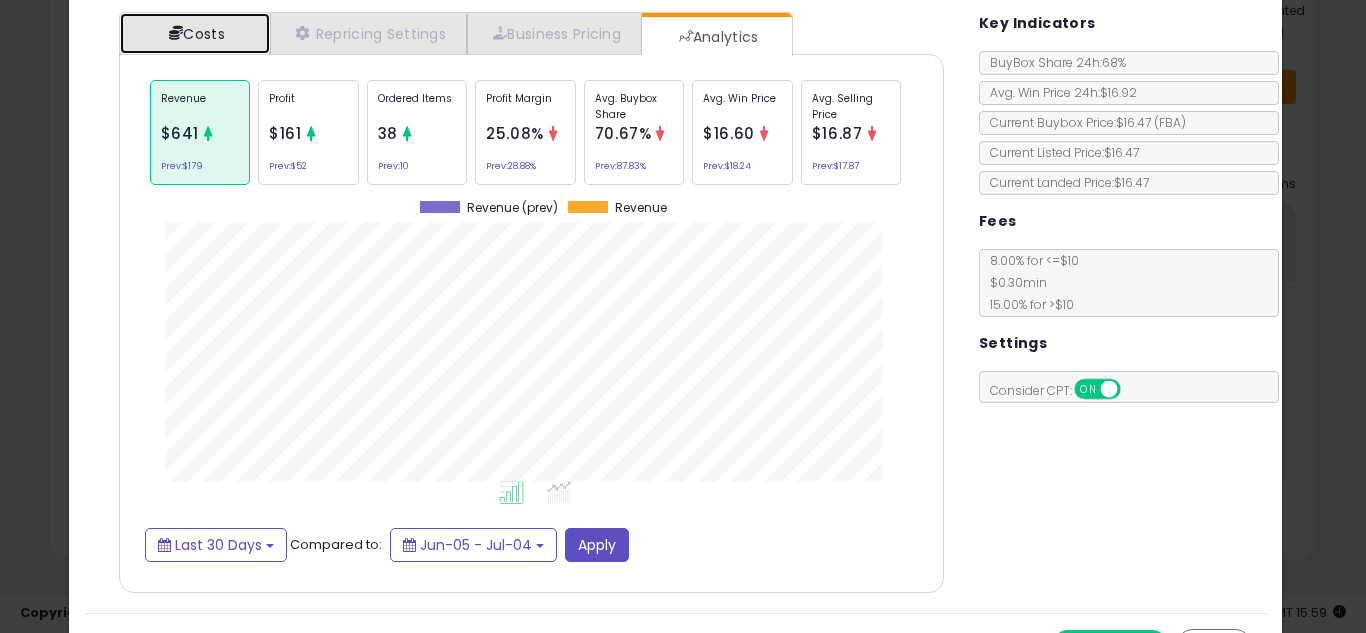 click on "Costs" at bounding box center [195, 33] 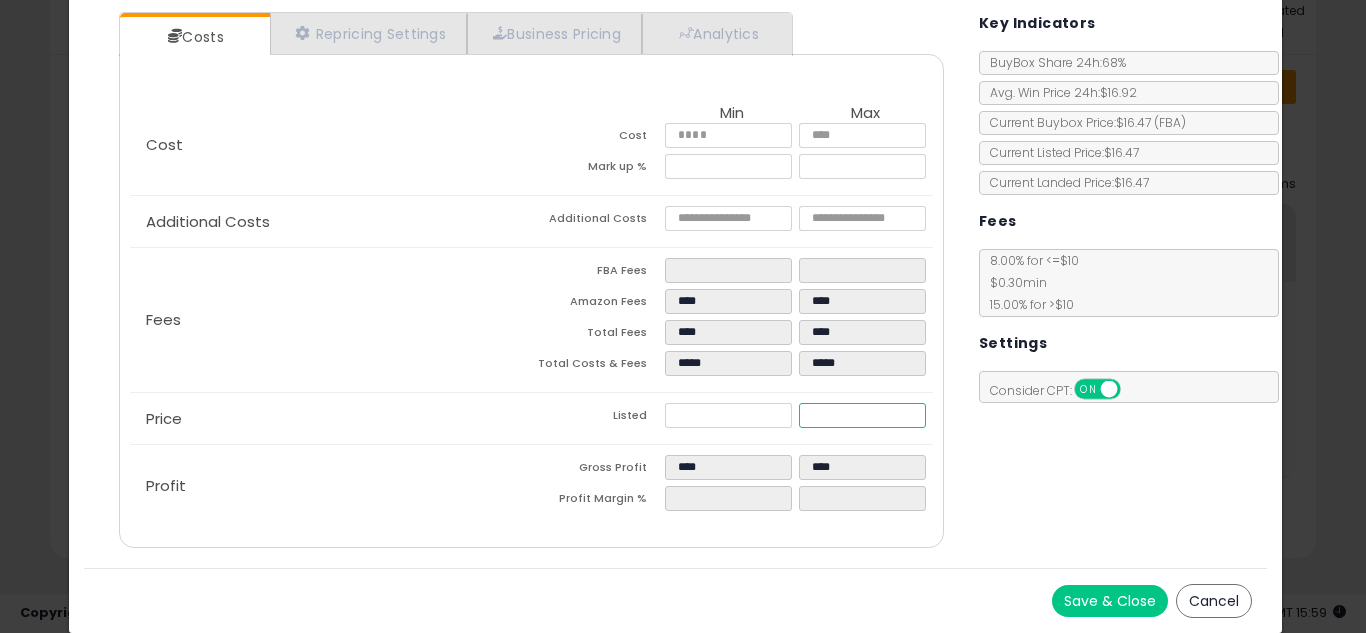 click on "*****" at bounding box center (862, 415) 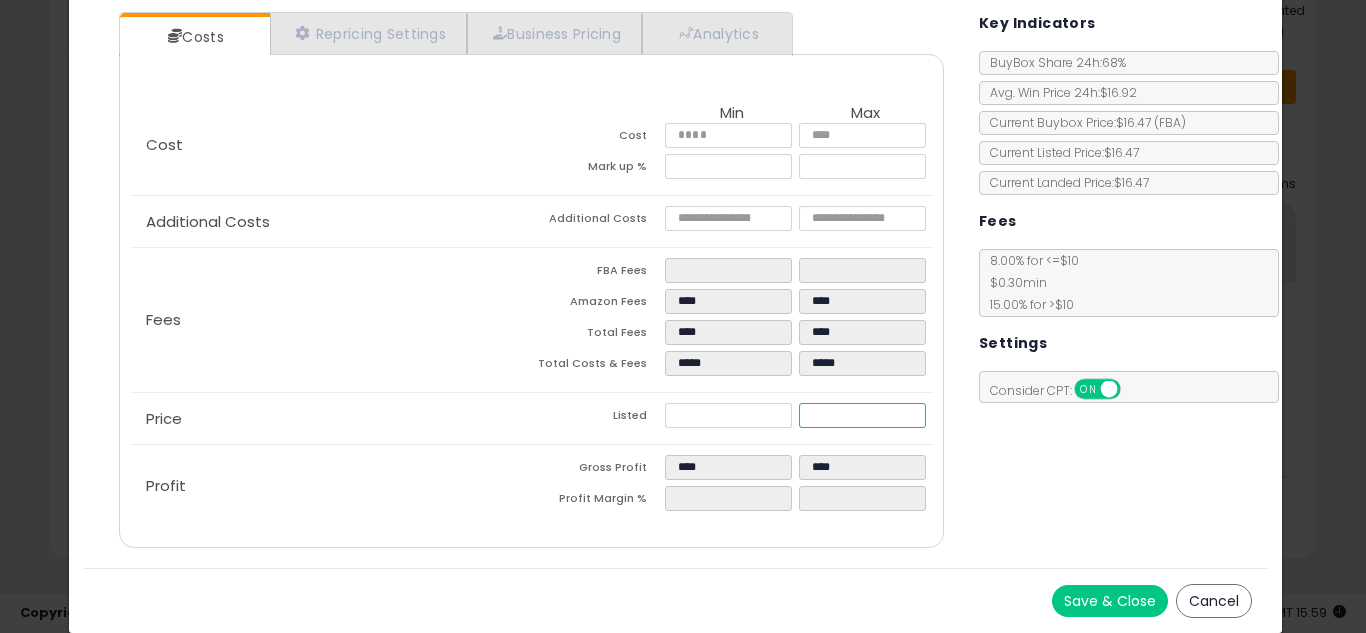 type on "****" 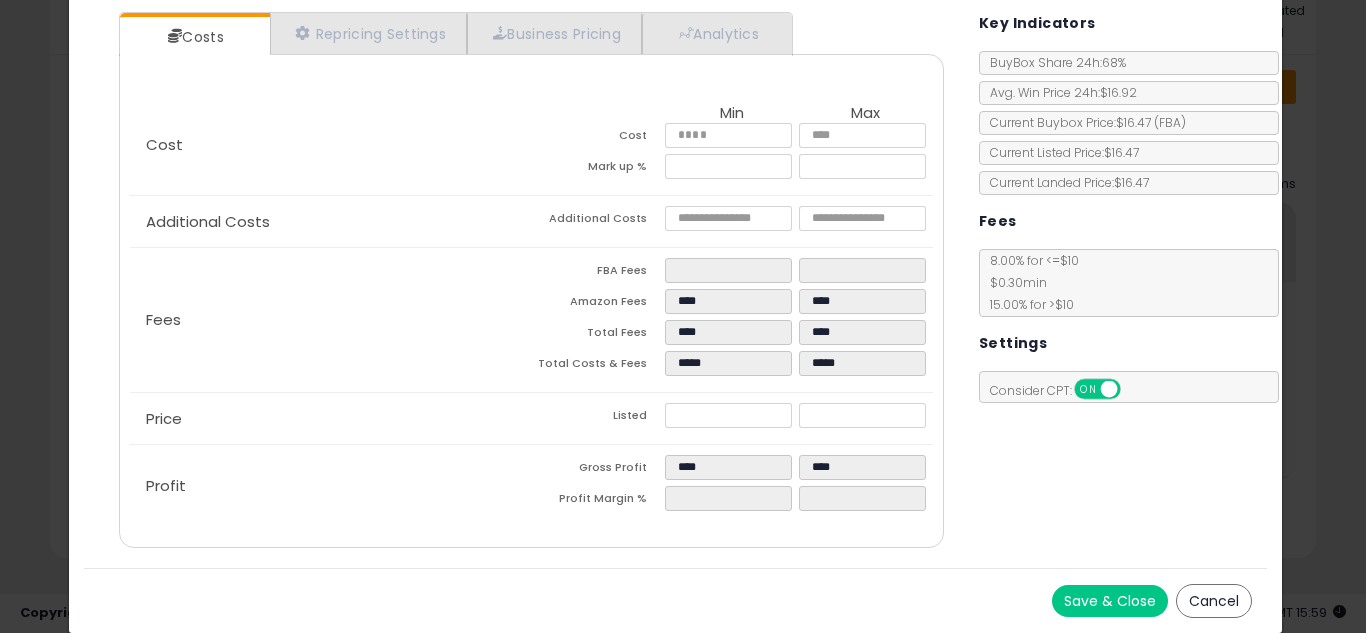 type on "*****" 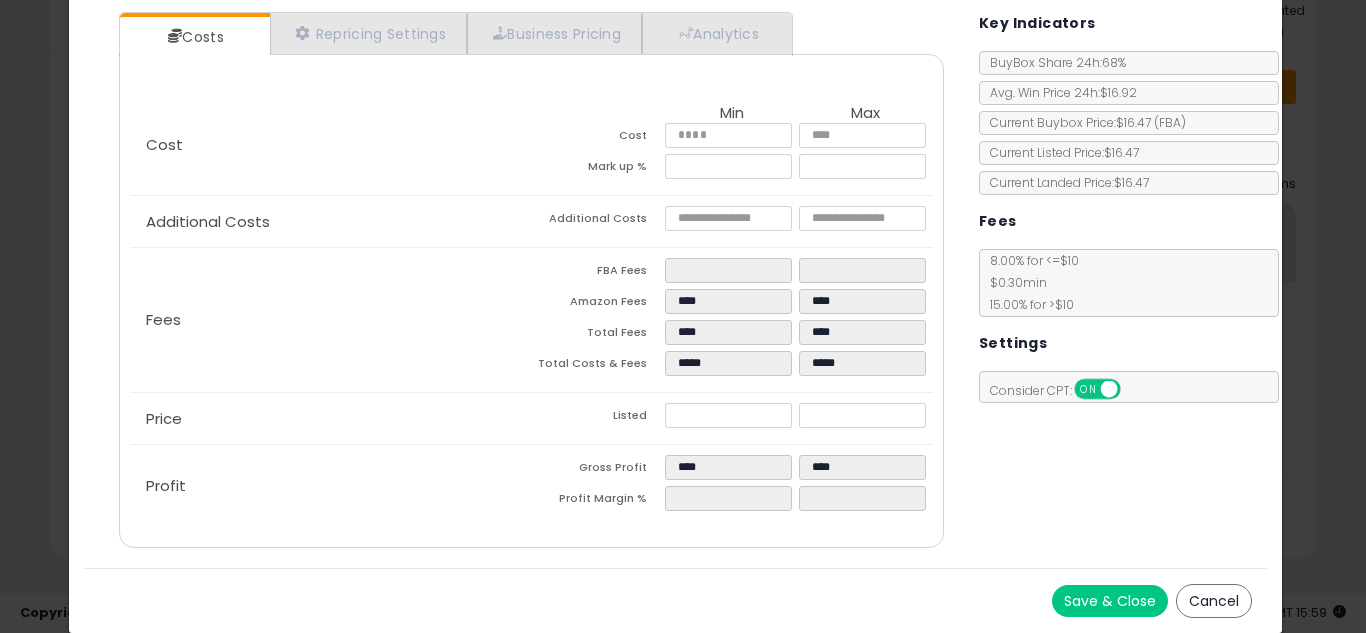 scroll, scrollTop: 0, scrollLeft: 0, axis: both 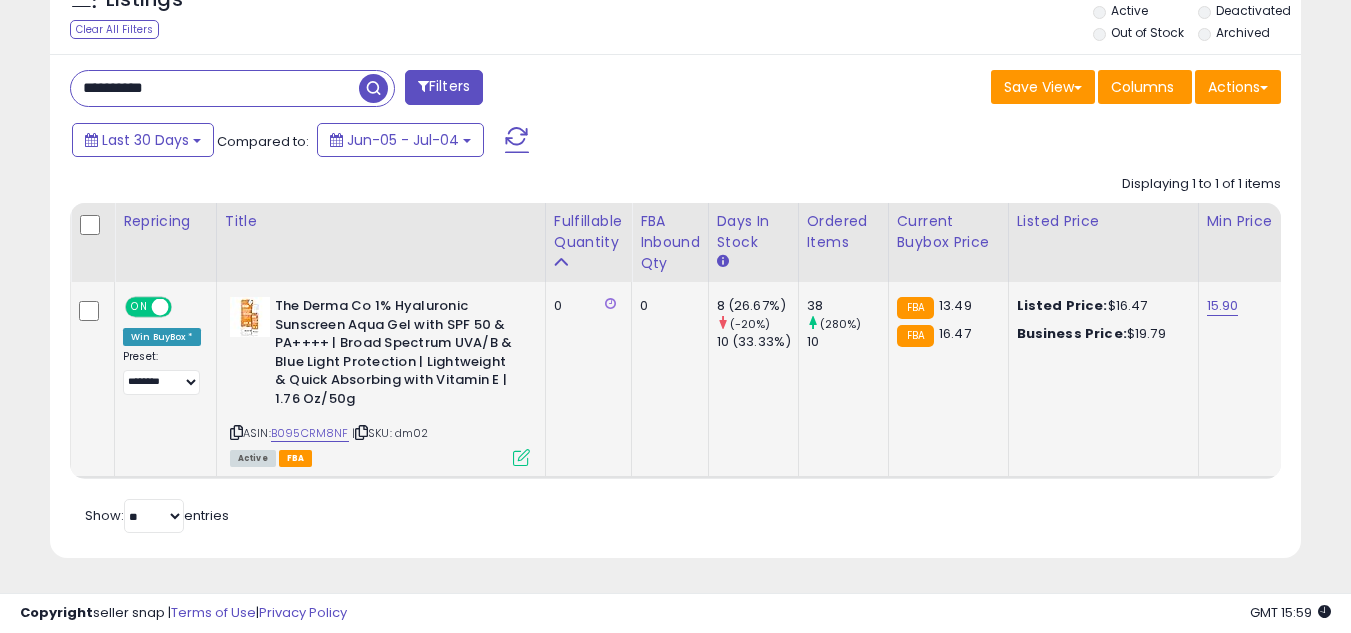 click at bounding box center [521, 457] 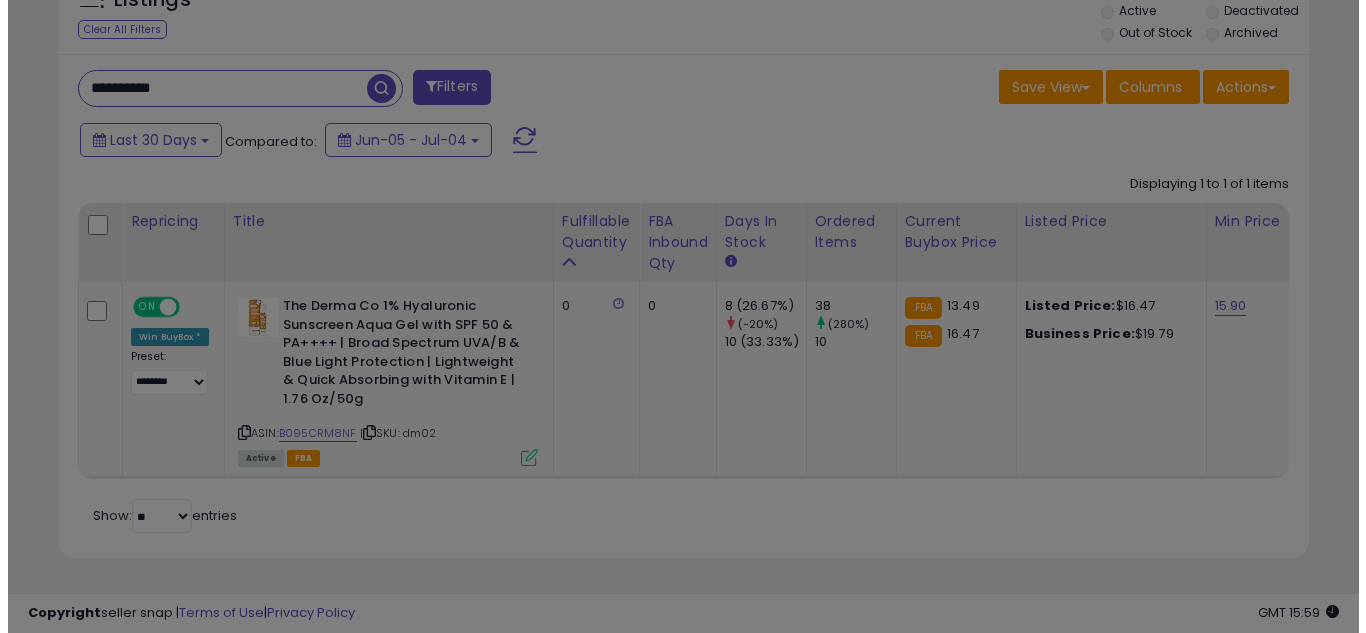 scroll, scrollTop: 999590, scrollLeft: 999267, axis: both 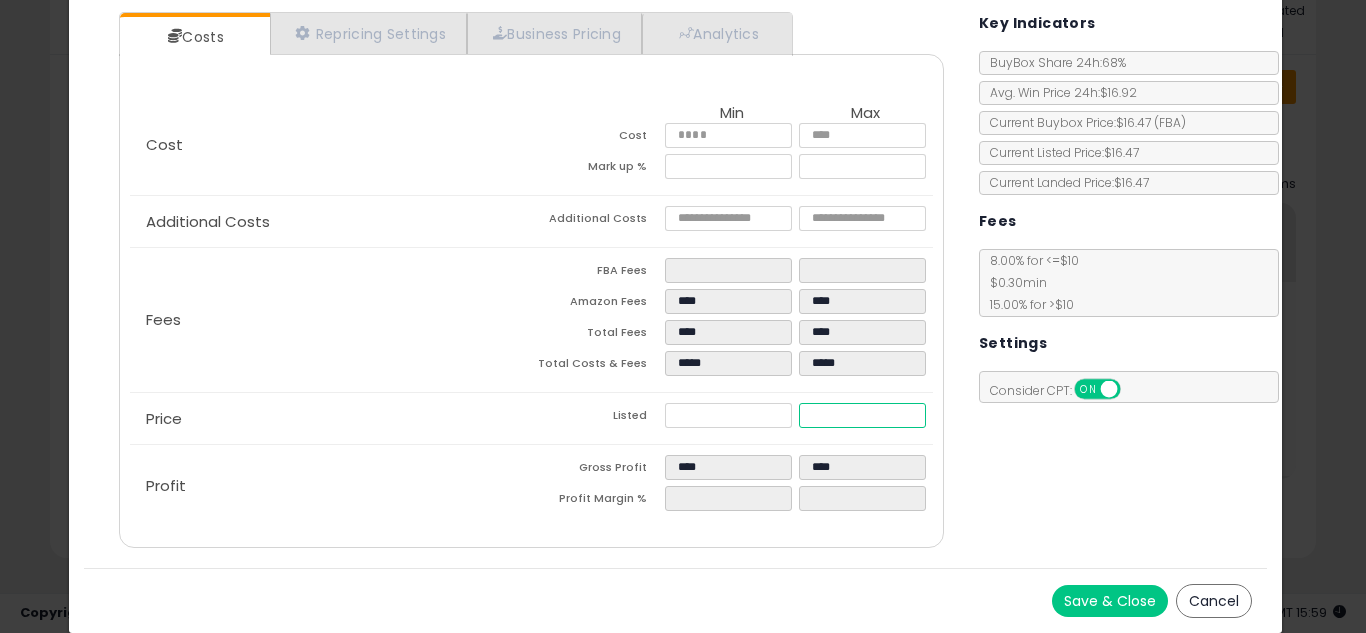 click on "*****" at bounding box center (862, 415) 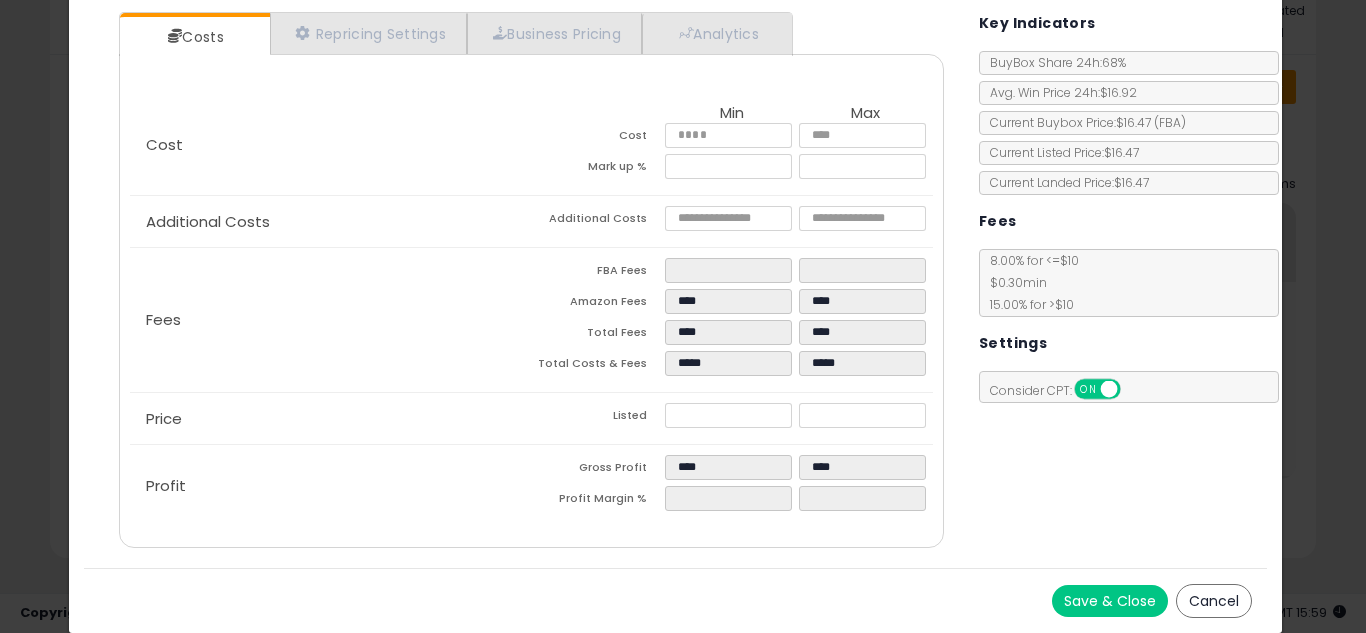 scroll, scrollTop: 0, scrollLeft: 0, axis: both 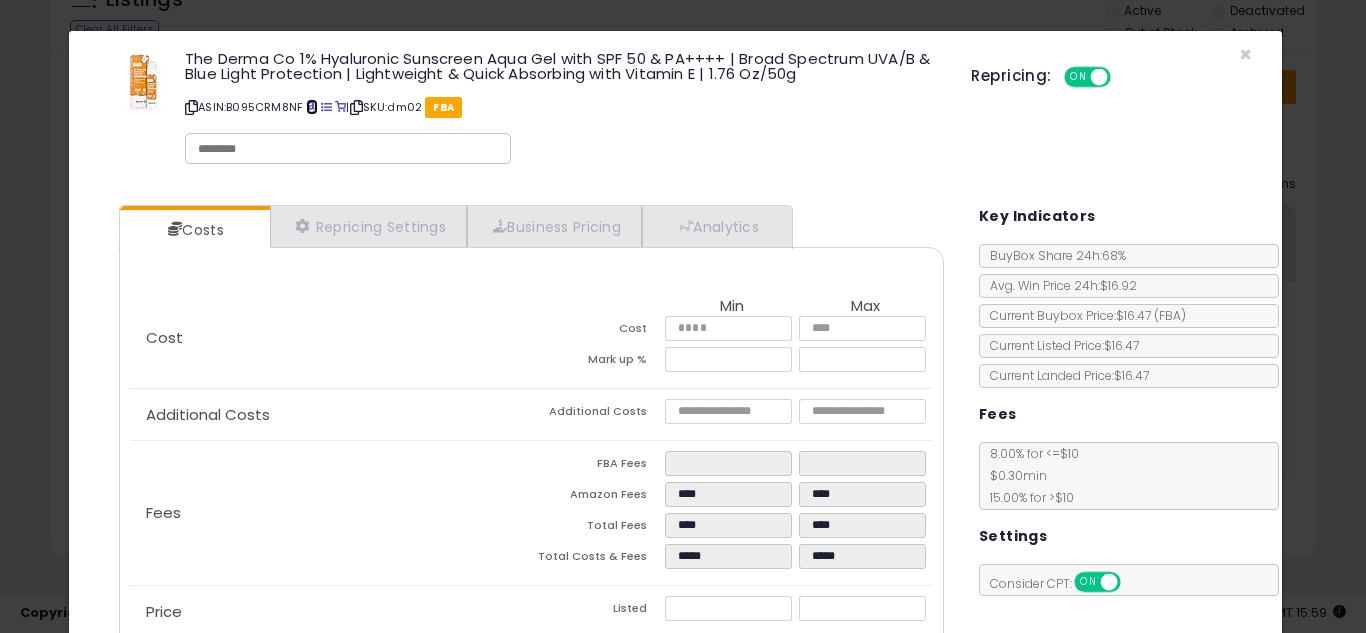 click at bounding box center [311, 107] 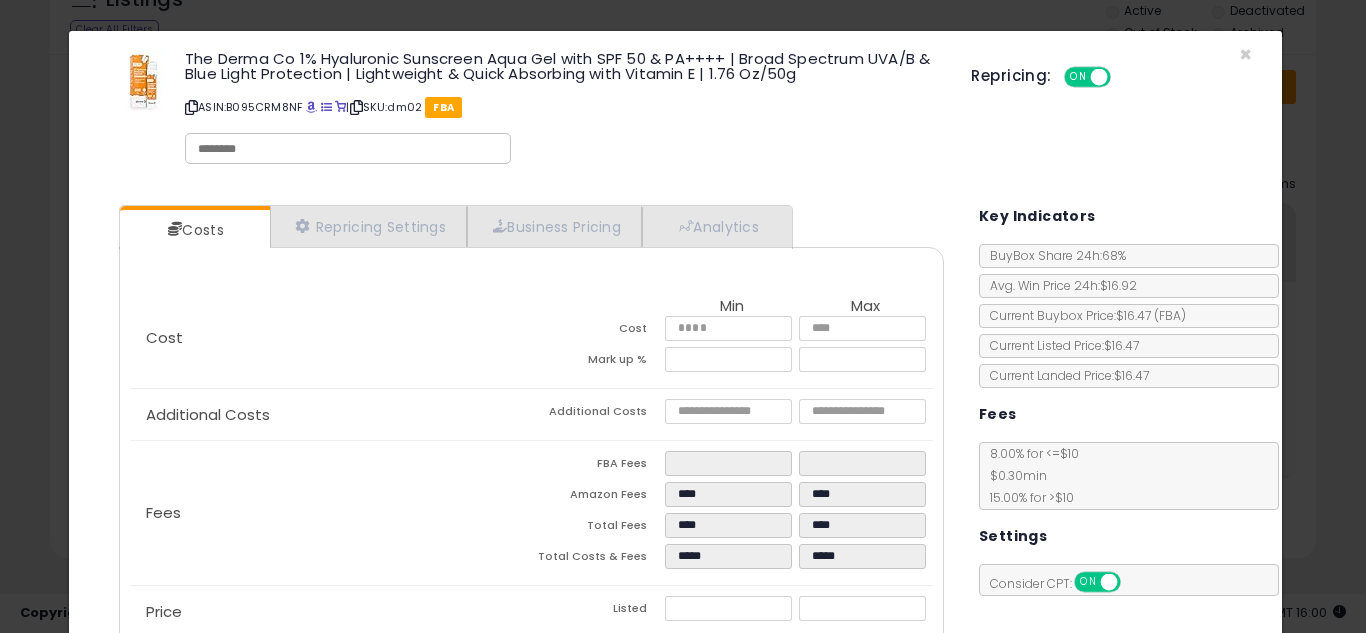 scroll 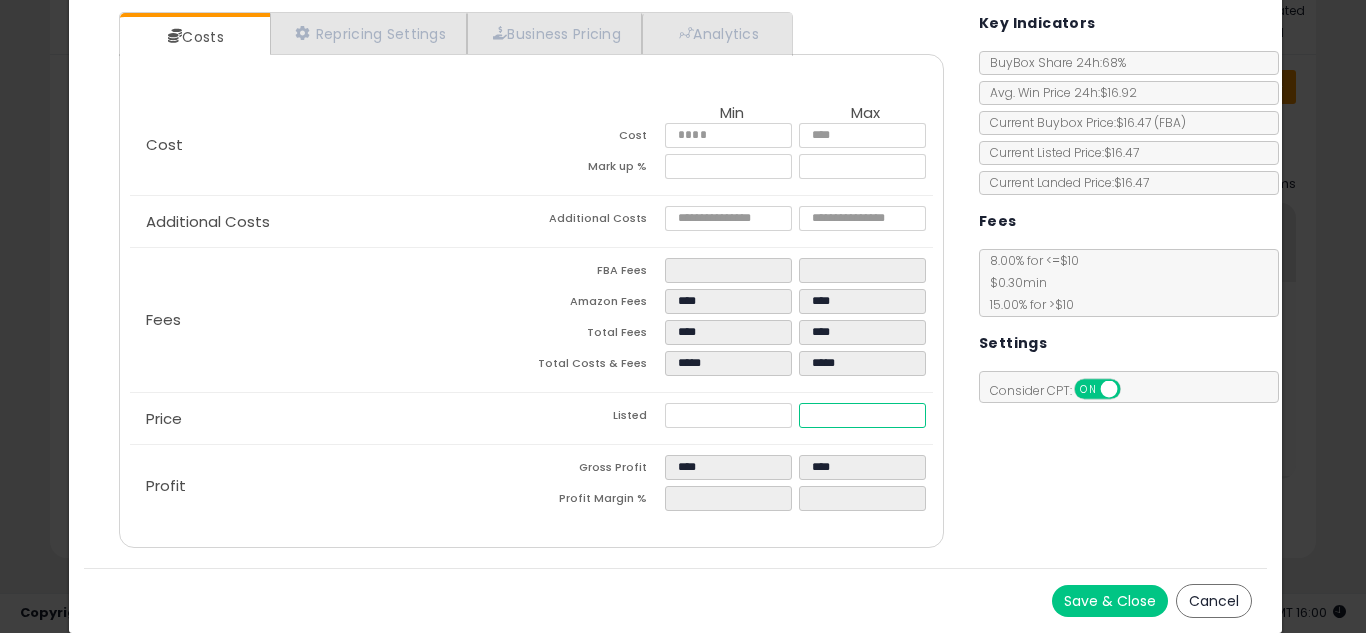 click on "*****" at bounding box center (862, 415) 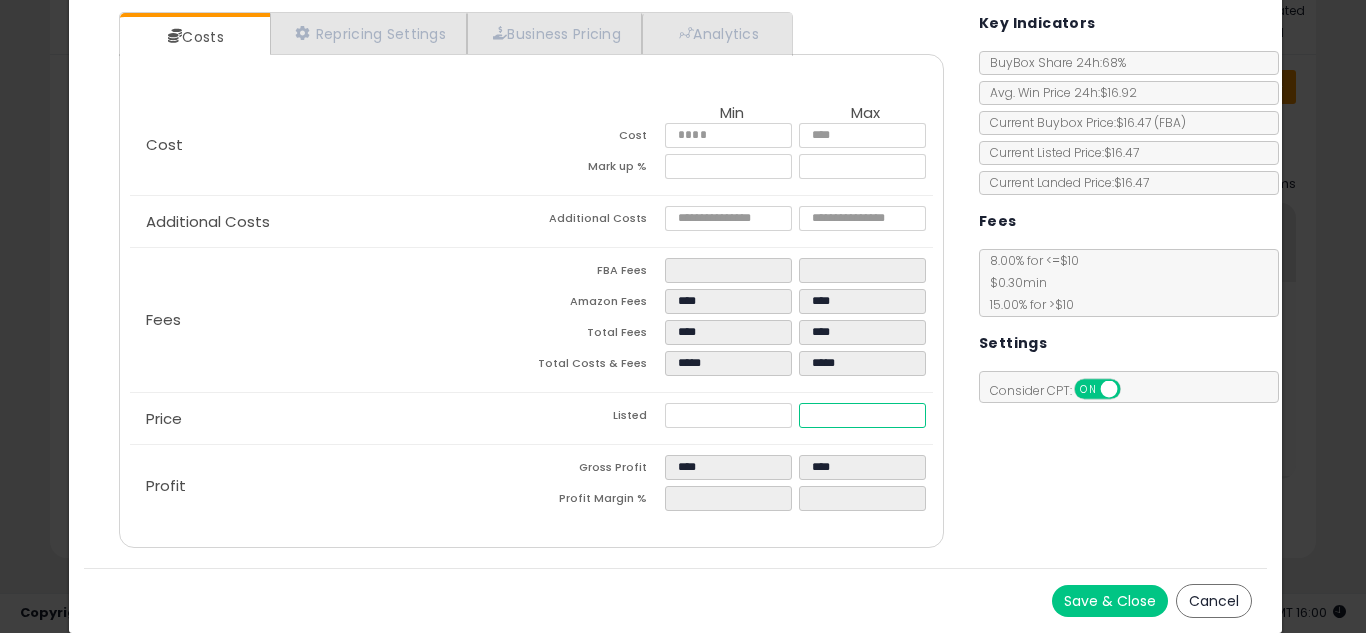 type on "****" 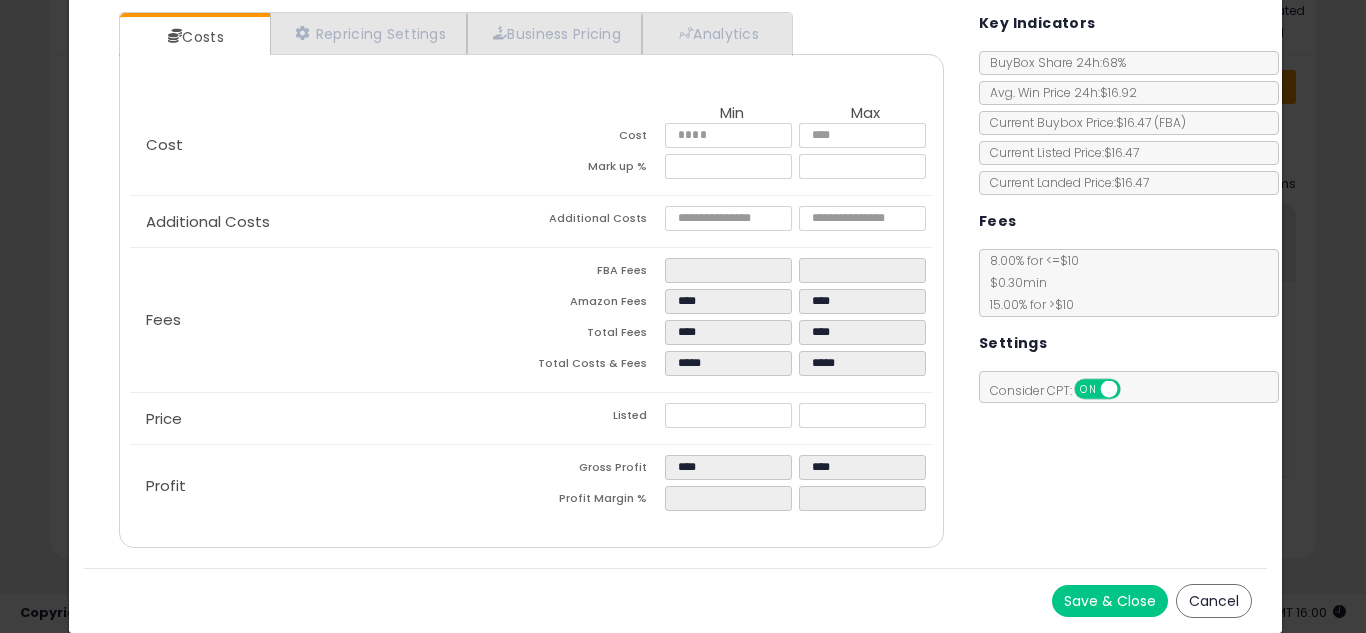 type on "*****" 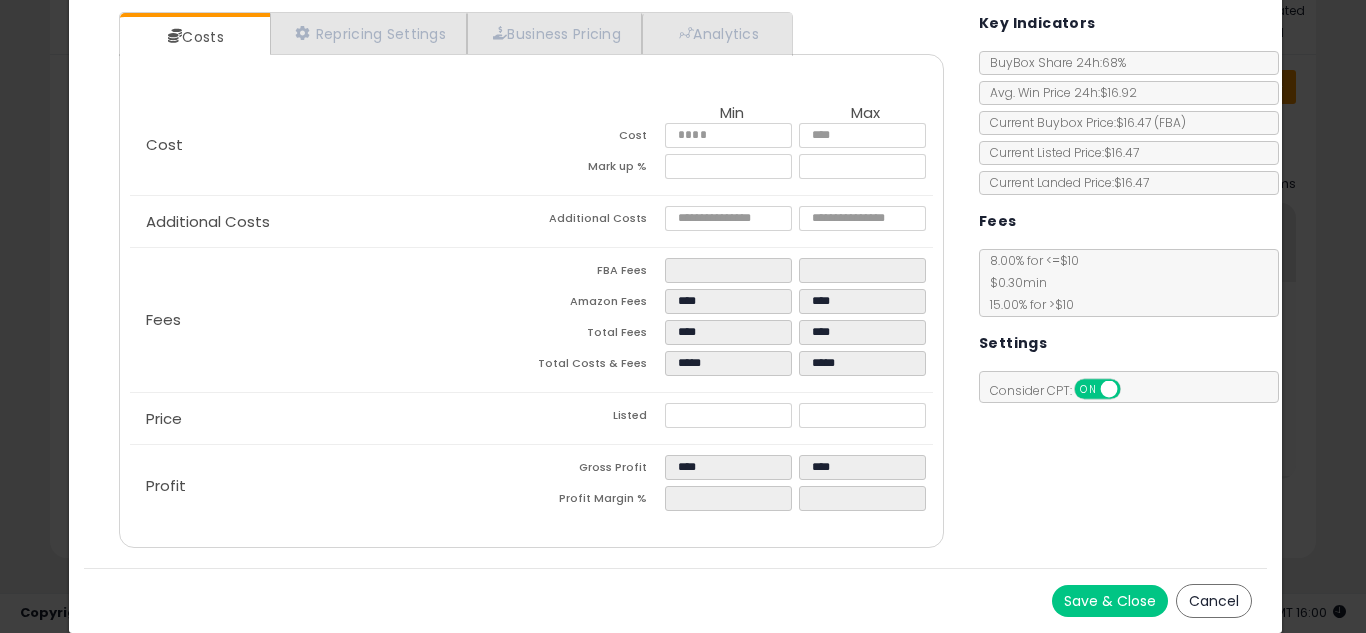 click on "Save & Close" at bounding box center [1110, 601] 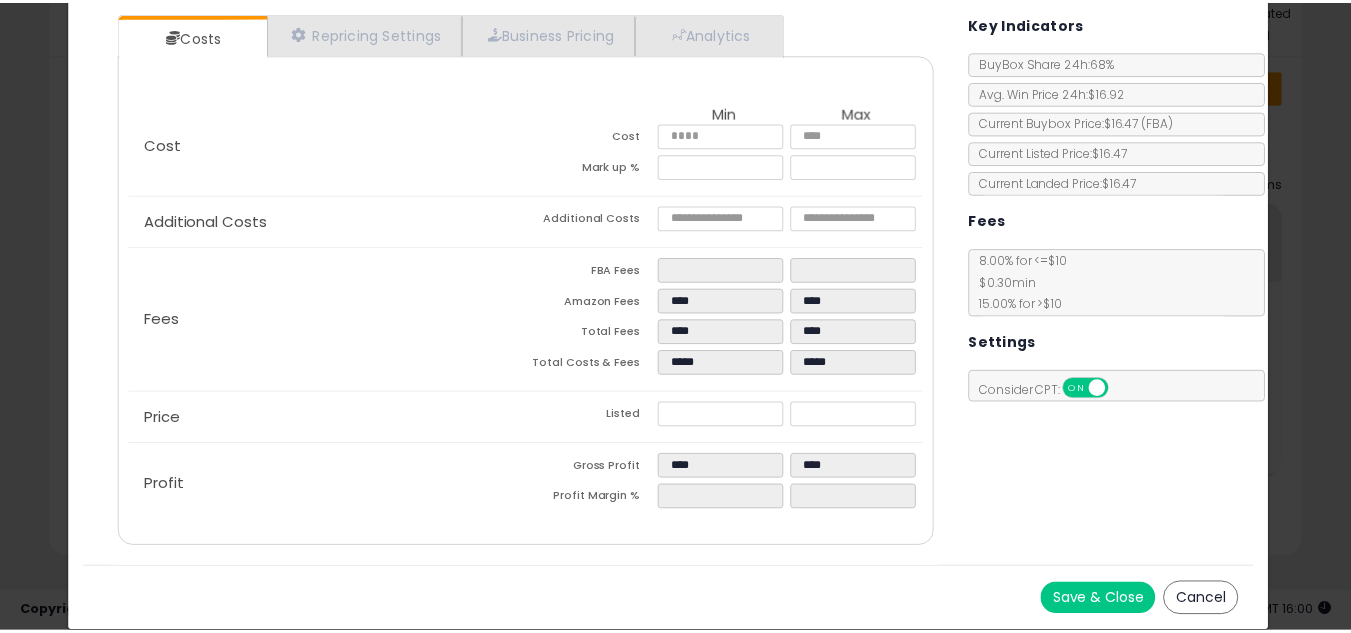 scroll, scrollTop: 0, scrollLeft: 0, axis: both 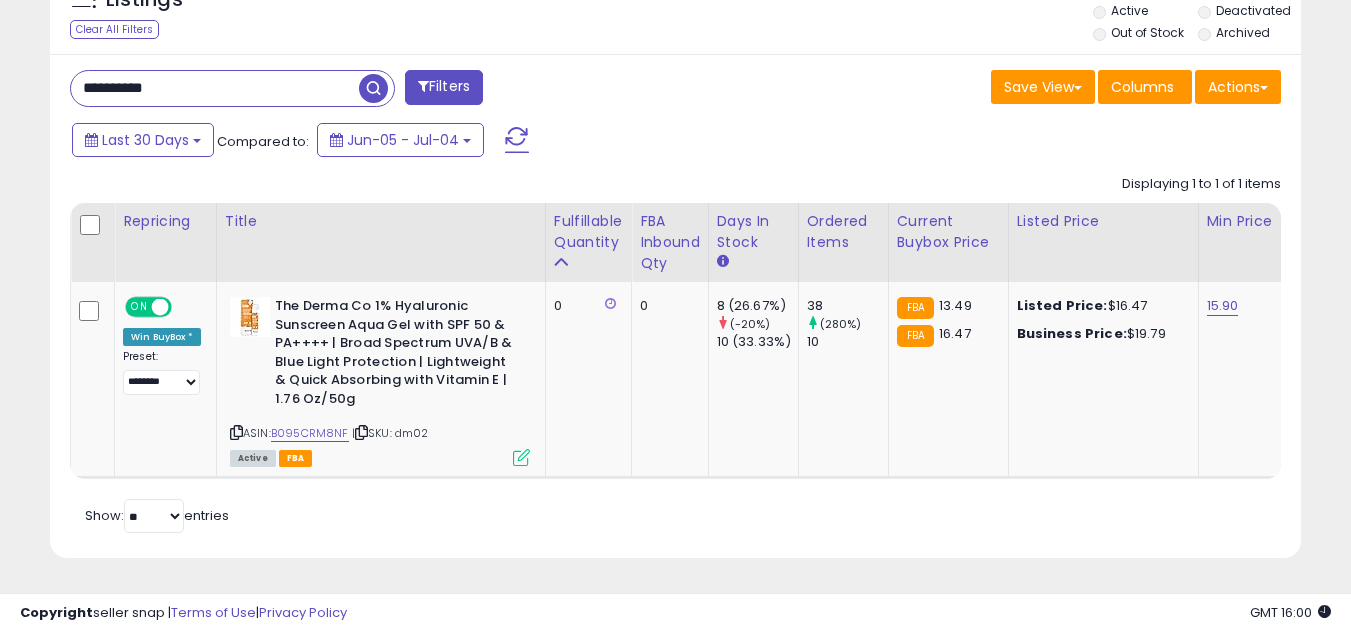 click on "**********" at bounding box center [215, 88] 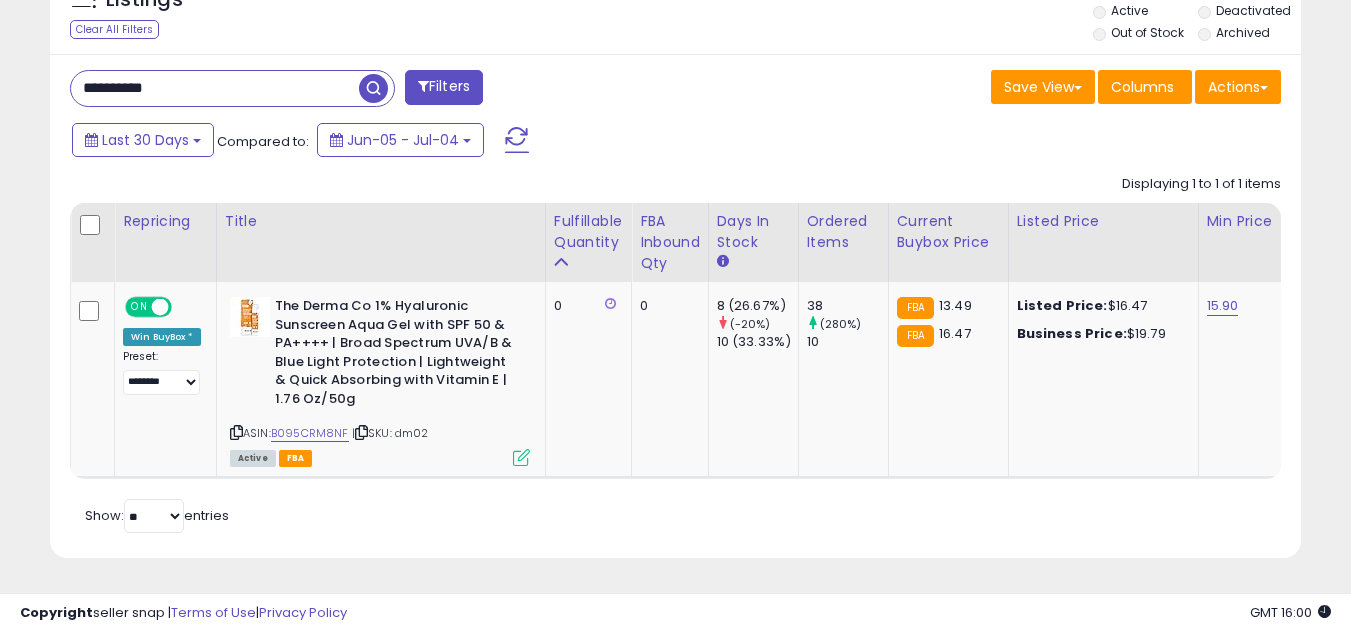 click on "**********" at bounding box center [215, 88] 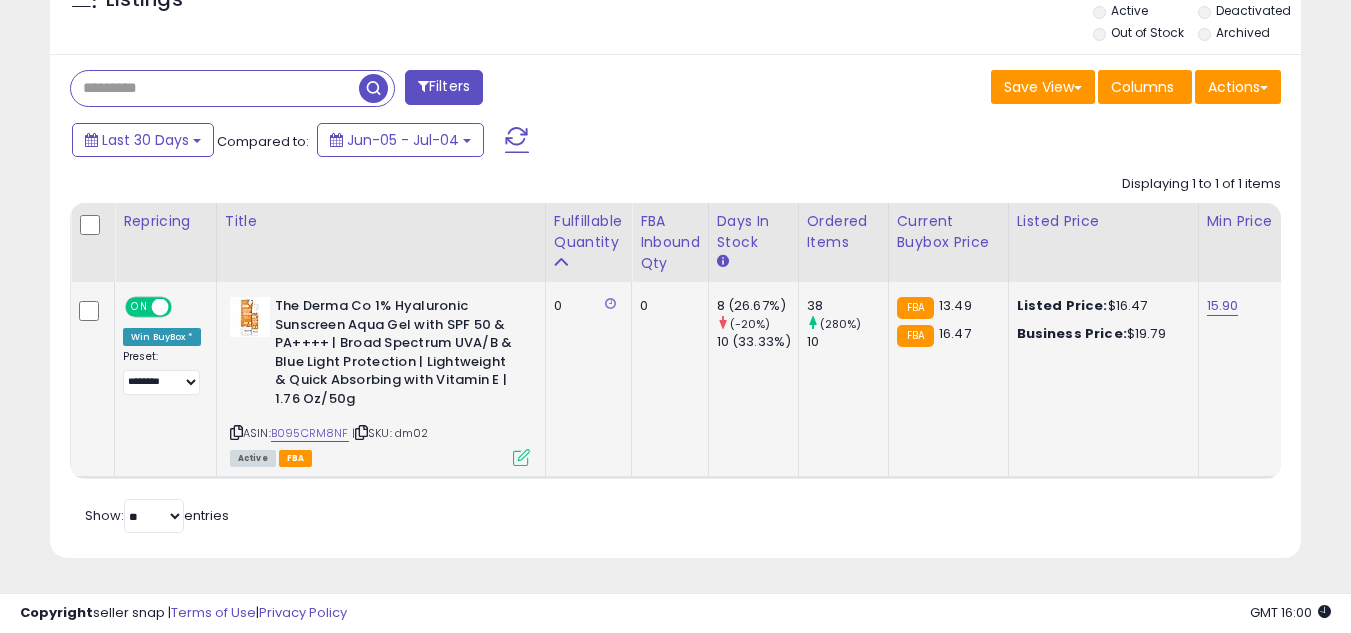 type 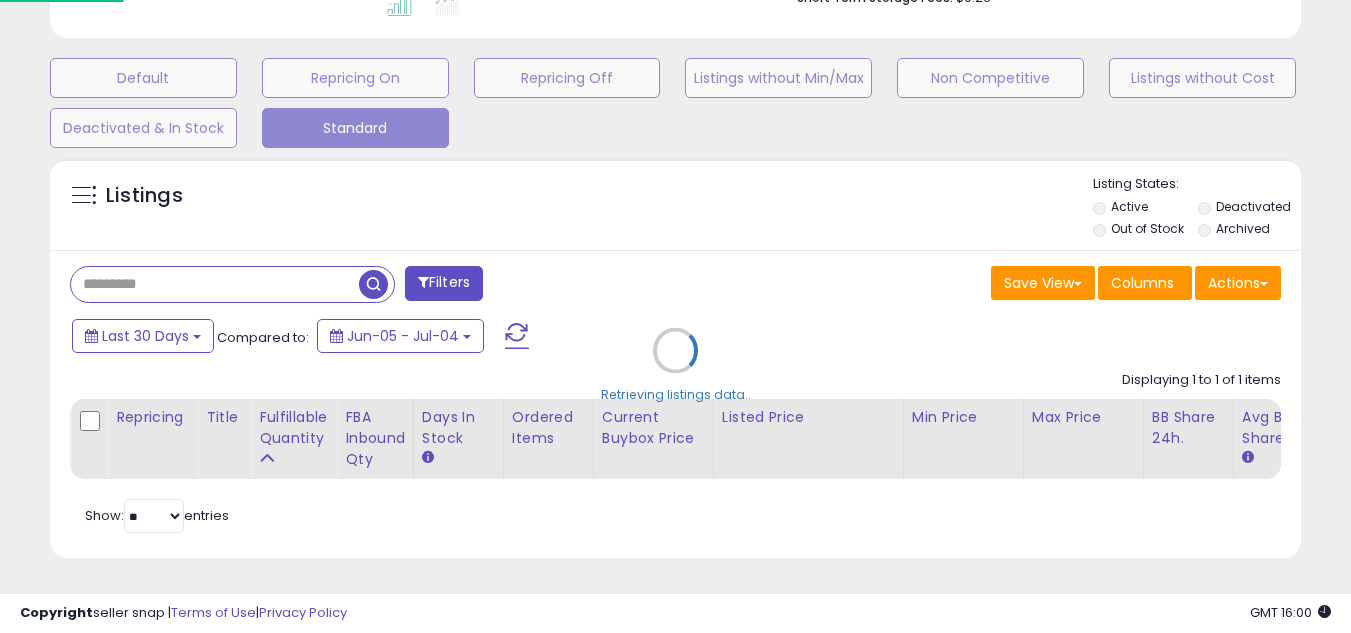 scroll, scrollTop: 999590, scrollLeft: 999267, axis: both 